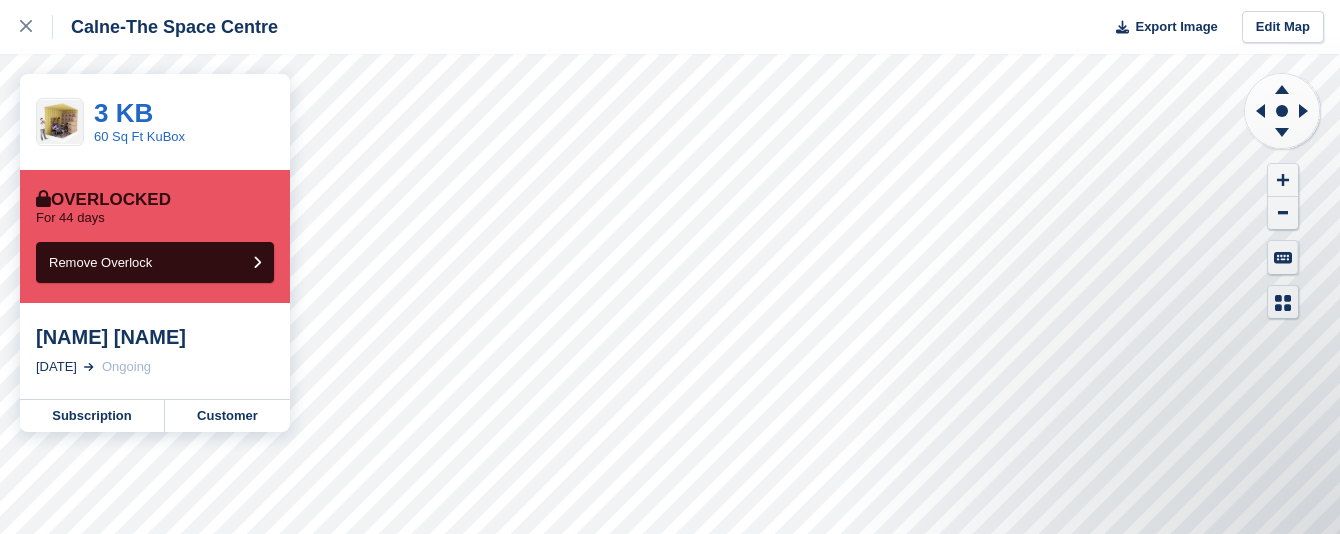 scroll, scrollTop: 0, scrollLeft: 0, axis: both 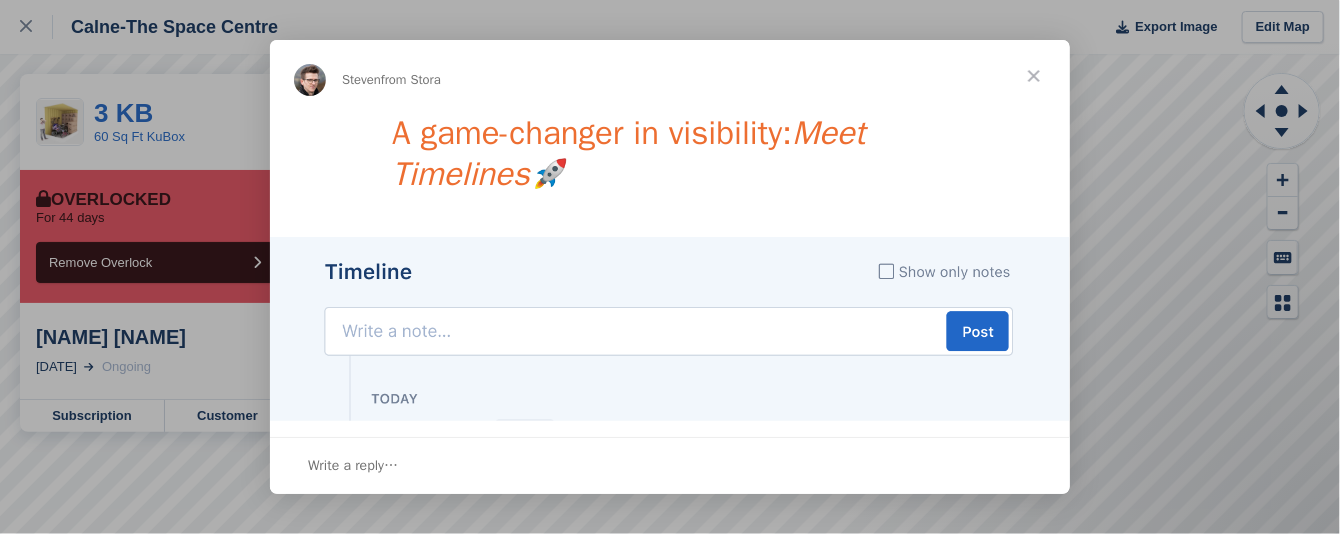 click at bounding box center (1034, 76) 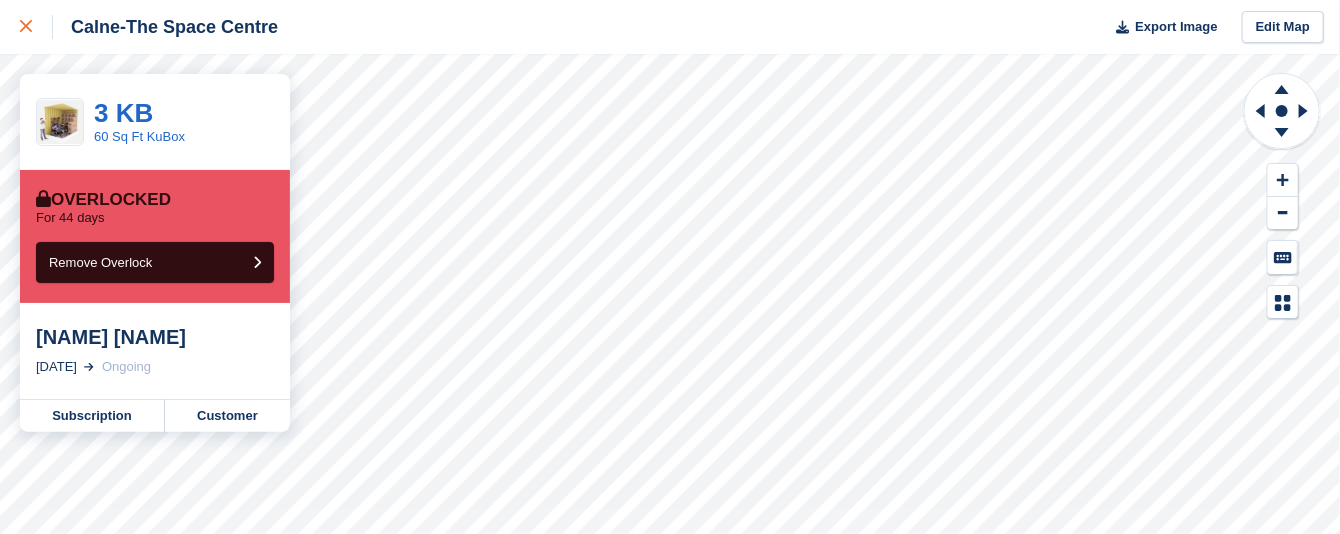 click 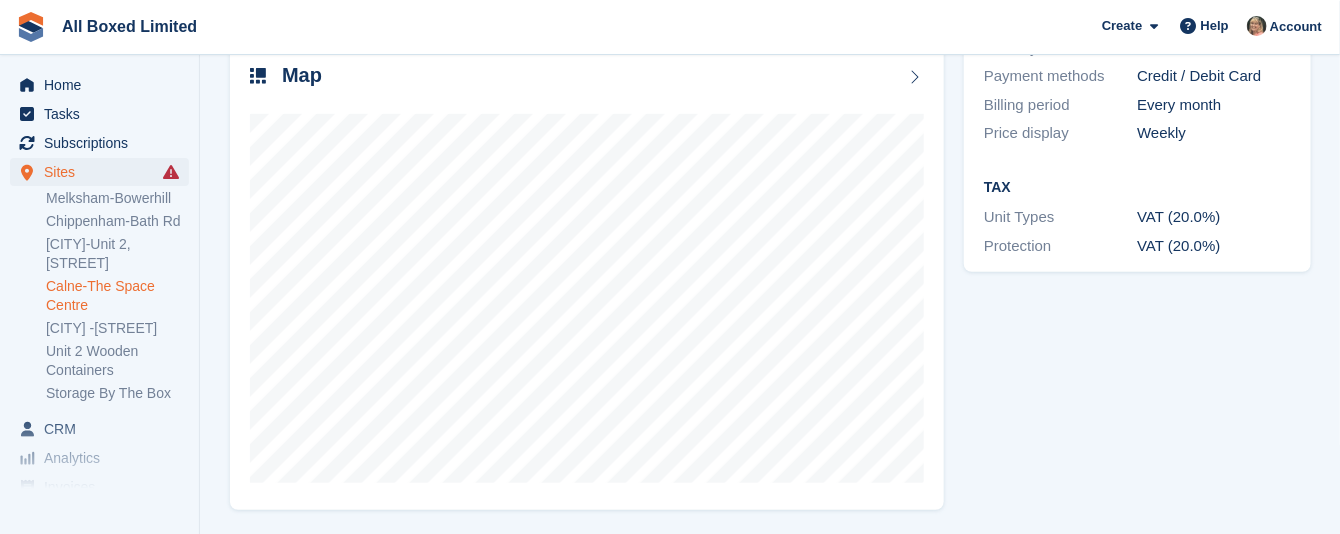 scroll, scrollTop: 319, scrollLeft: 0, axis: vertical 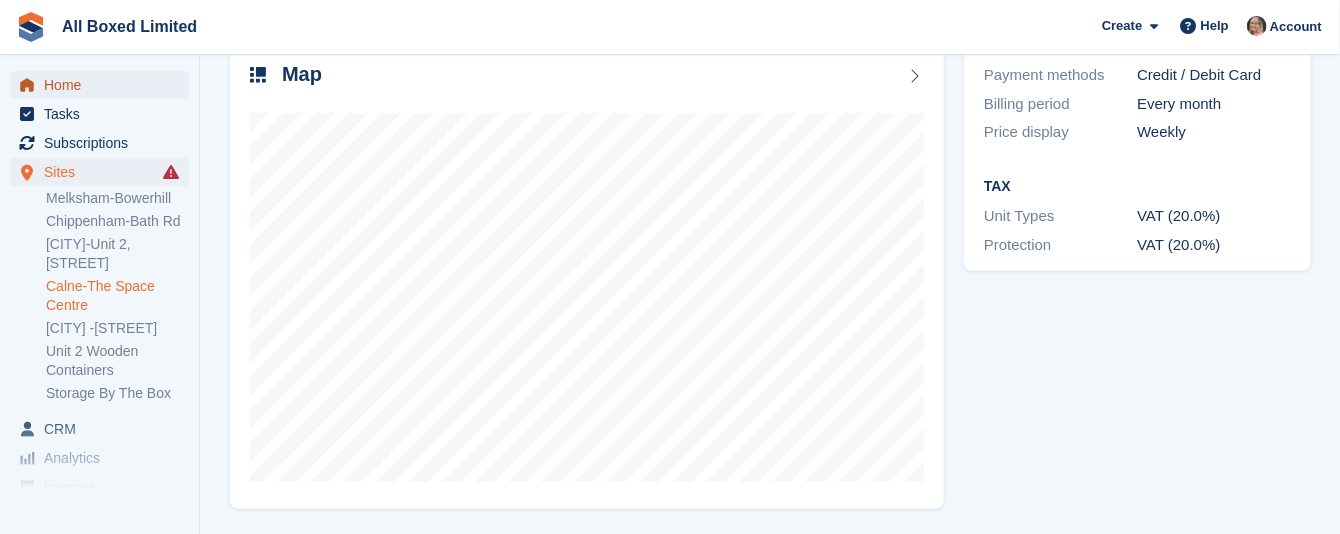 click on "Home" at bounding box center [104, 85] 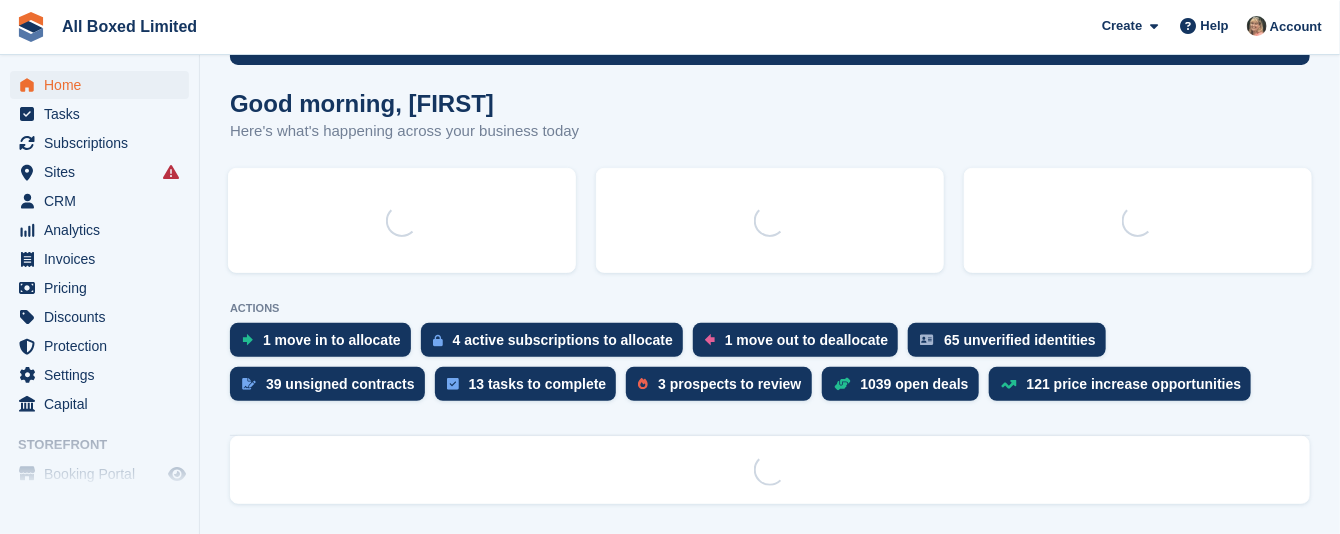 scroll, scrollTop: 0, scrollLeft: 0, axis: both 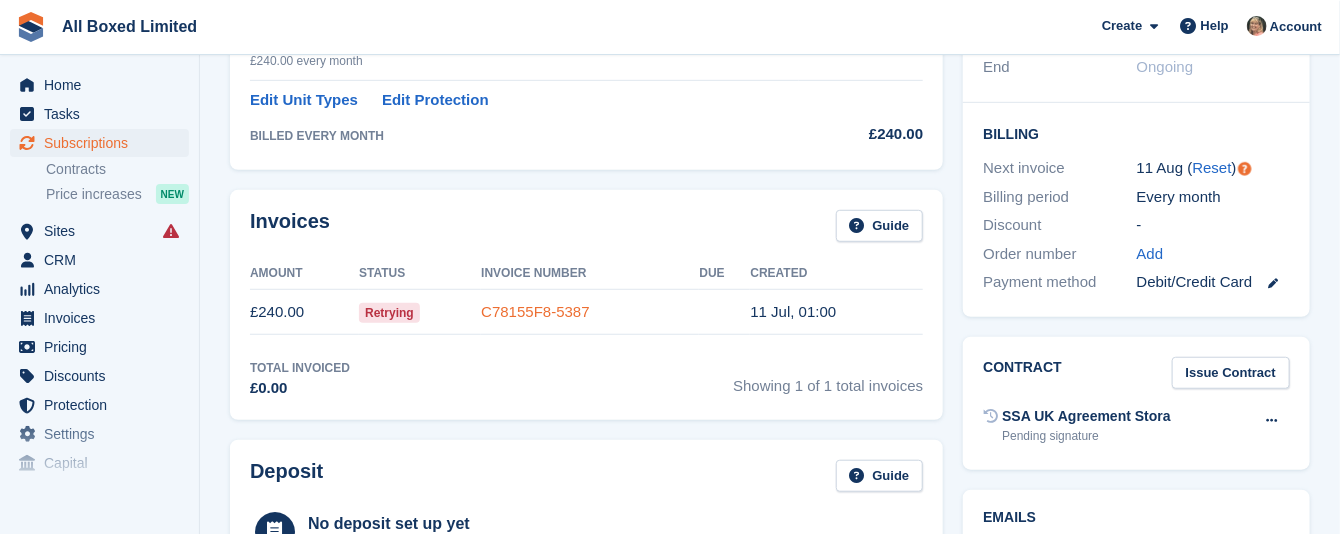 click on "C78155F8-5387" at bounding box center [535, 311] 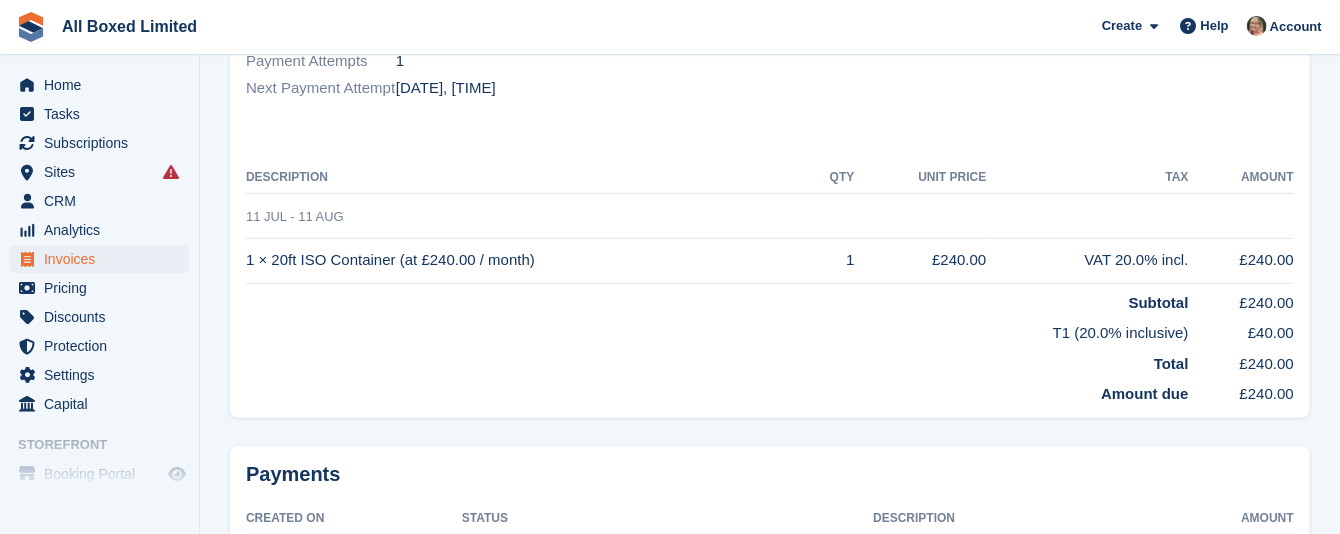 scroll, scrollTop: 0, scrollLeft: 0, axis: both 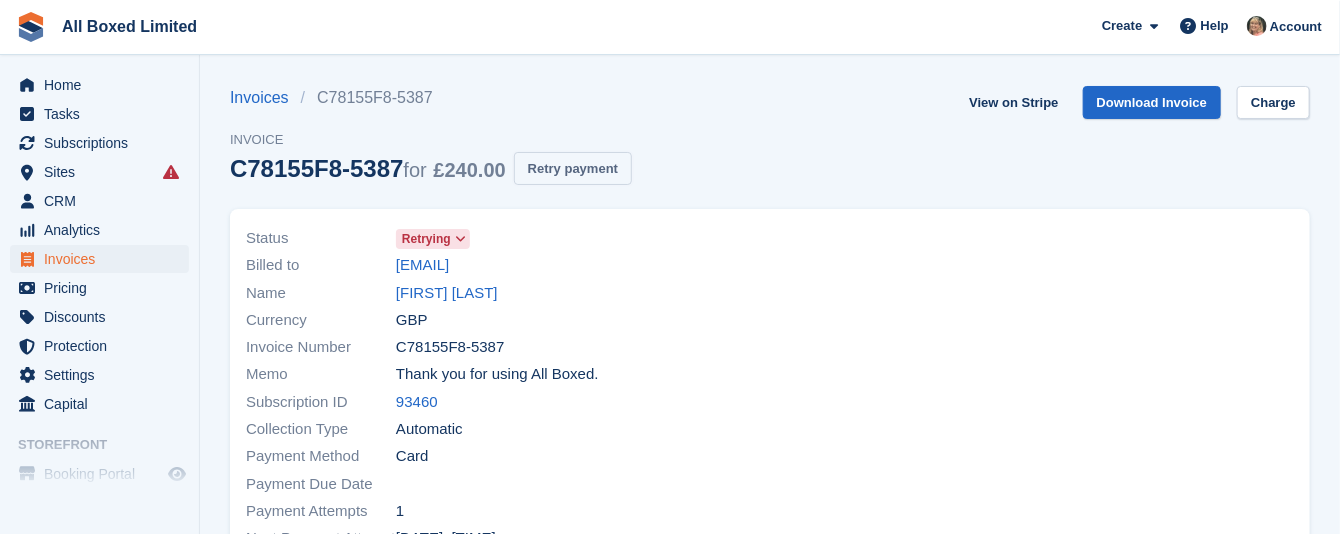 click on "Retry payment" at bounding box center (573, 168) 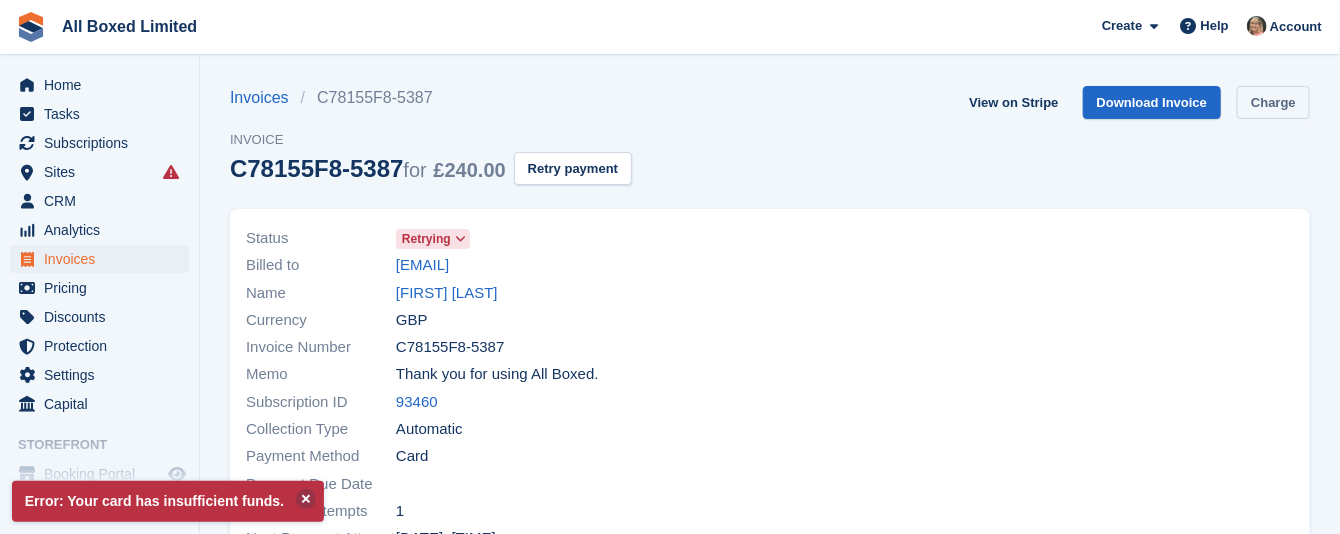 click on "Charge" at bounding box center (1273, 102) 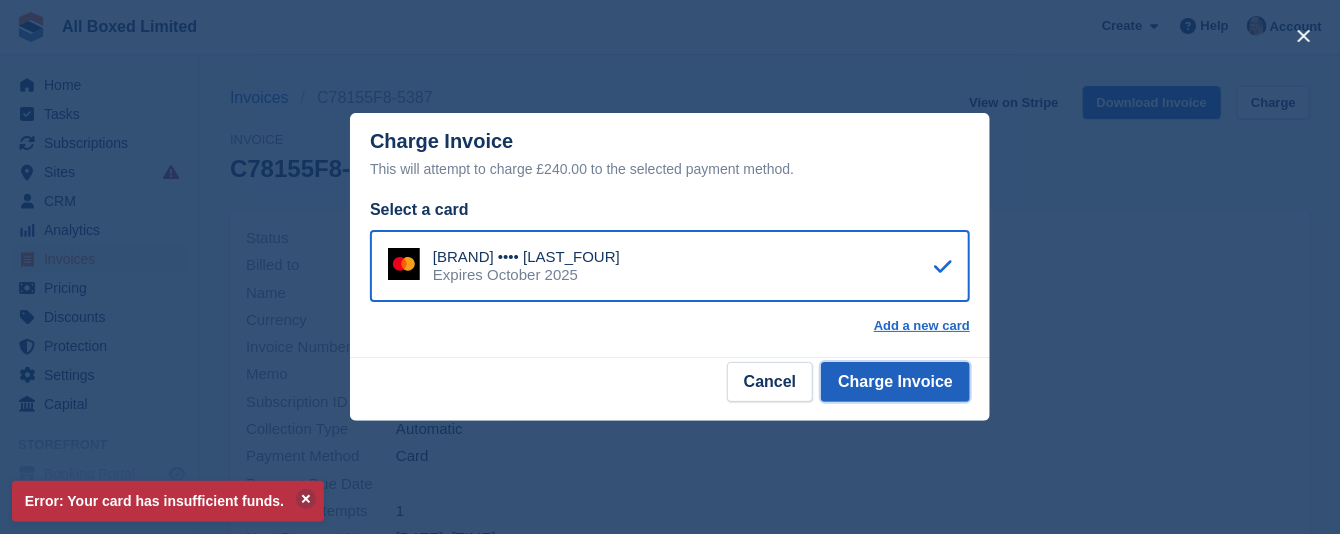 click on "Charge Invoice" at bounding box center (895, 382) 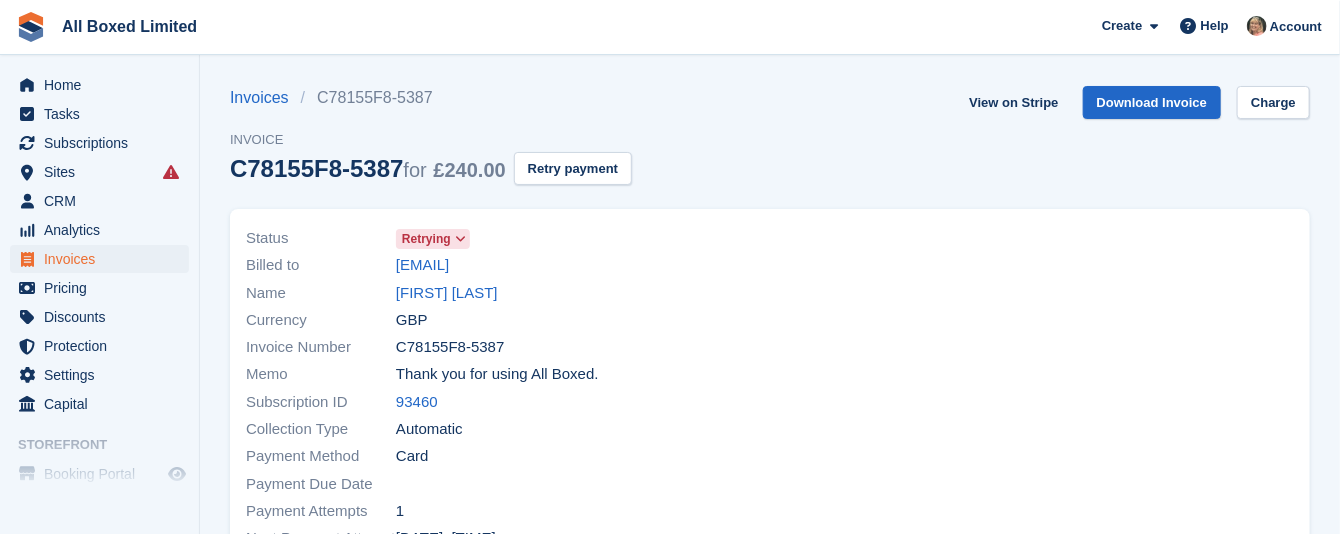 click at bounding box center [1038, 388] 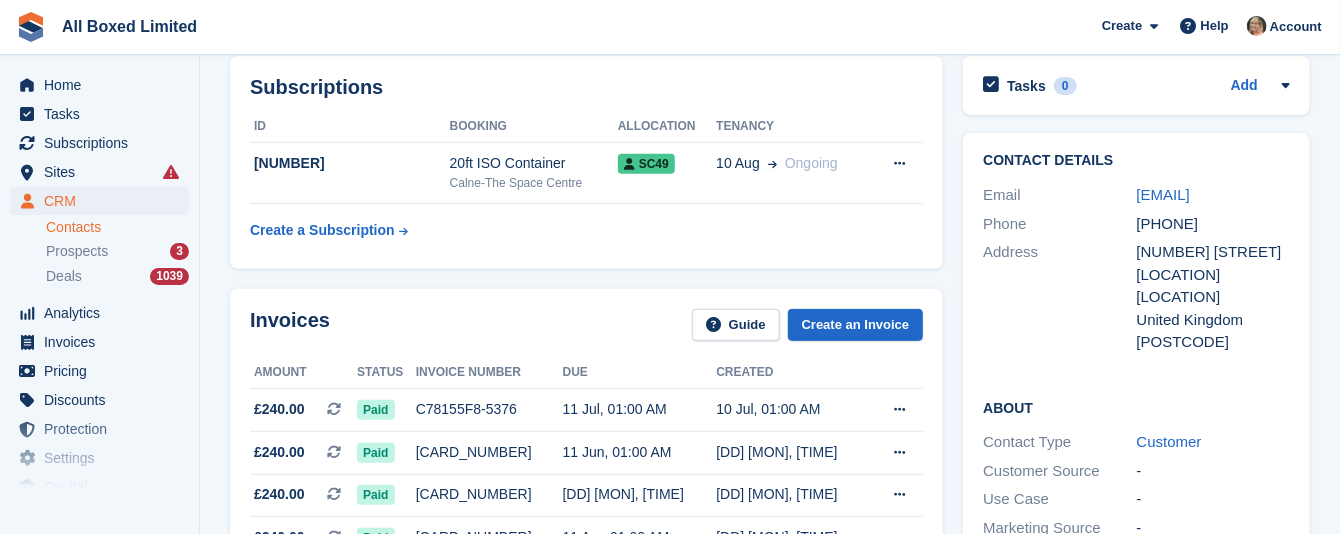 scroll, scrollTop: 150, scrollLeft: 0, axis: vertical 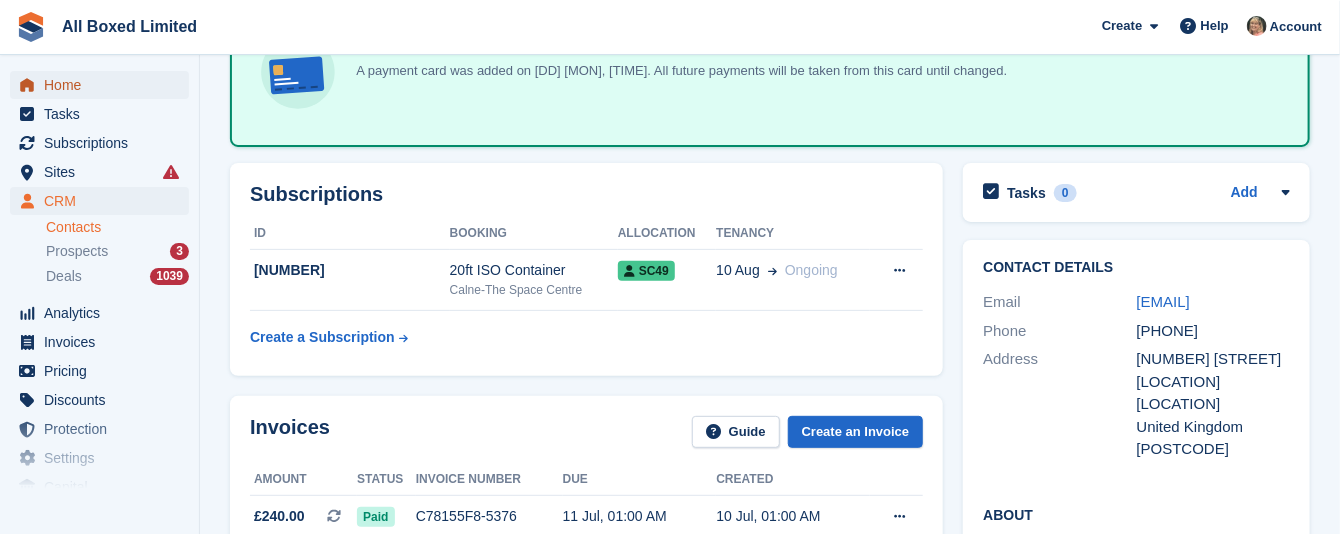 click on "Home" at bounding box center (104, 85) 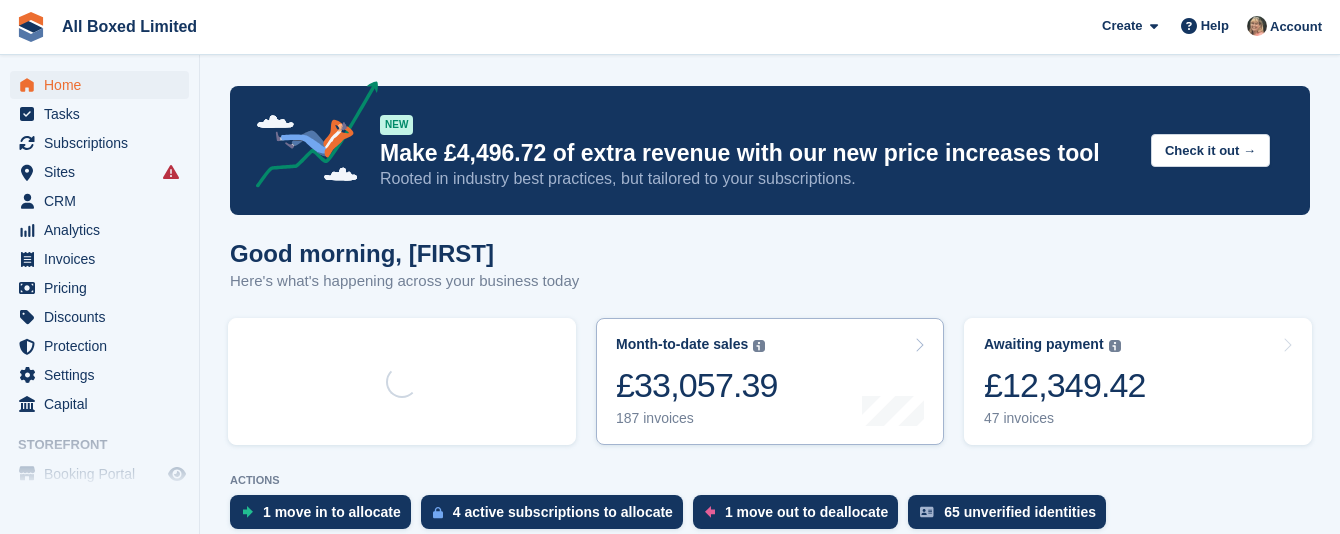 scroll, scrollTop: 0, scrollLeft: 0, axis: both 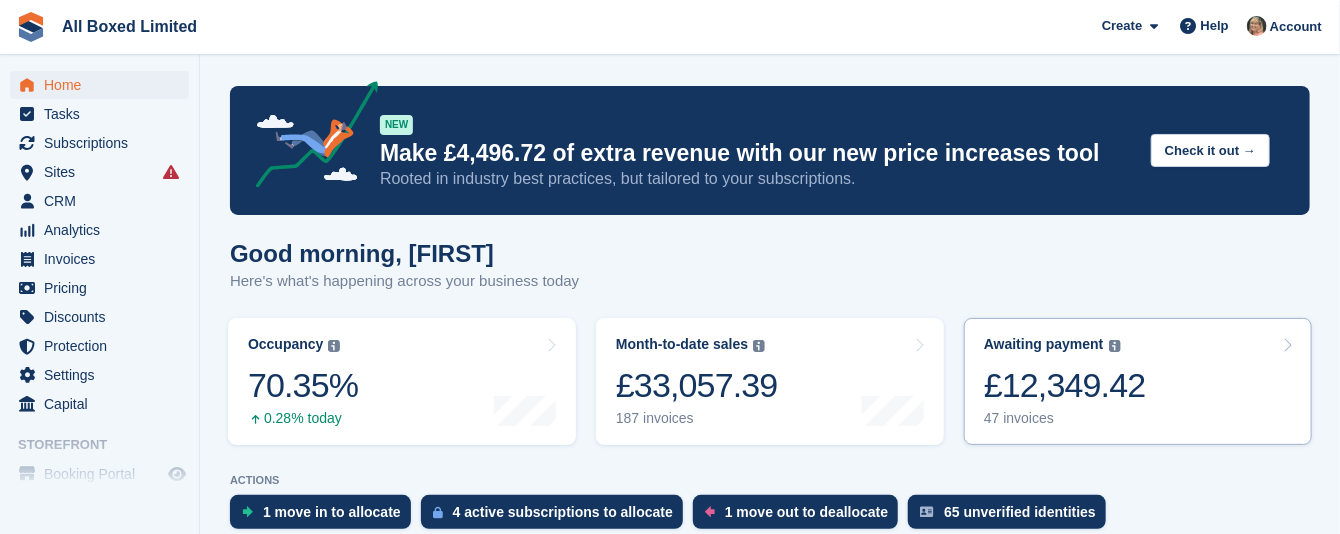 click on "47 invoices" at bounding box center (1065, 418) 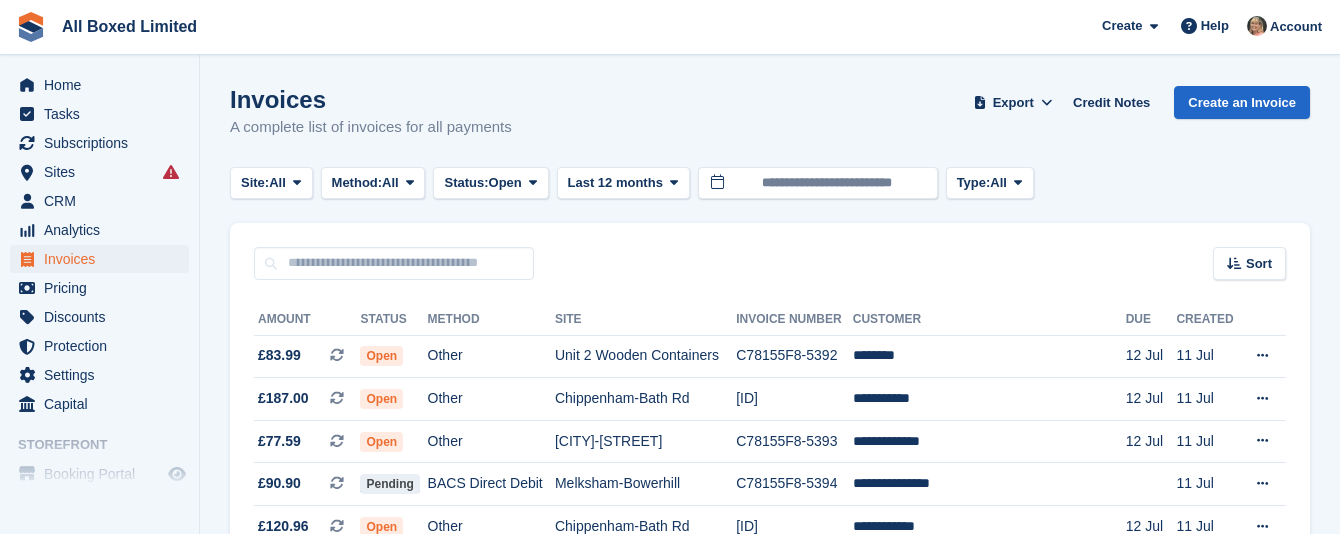 scroll, scrollTop: 0, scrollLeft: 0, axis: both 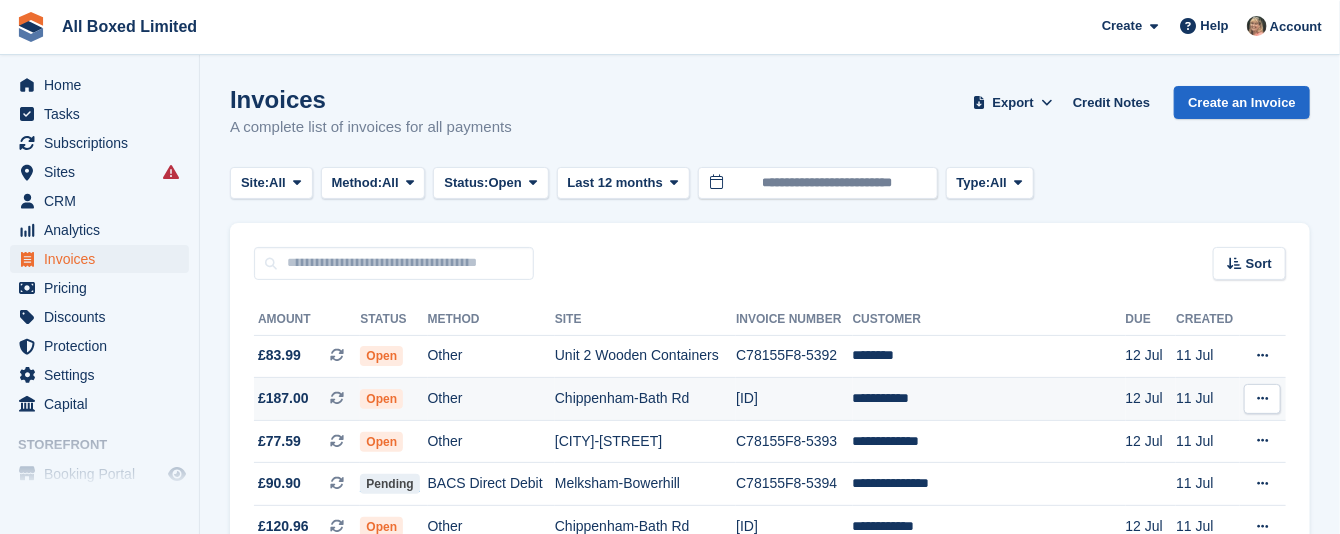 click on "Chippenham-Bath Rd" at bounding box center (645, 399) 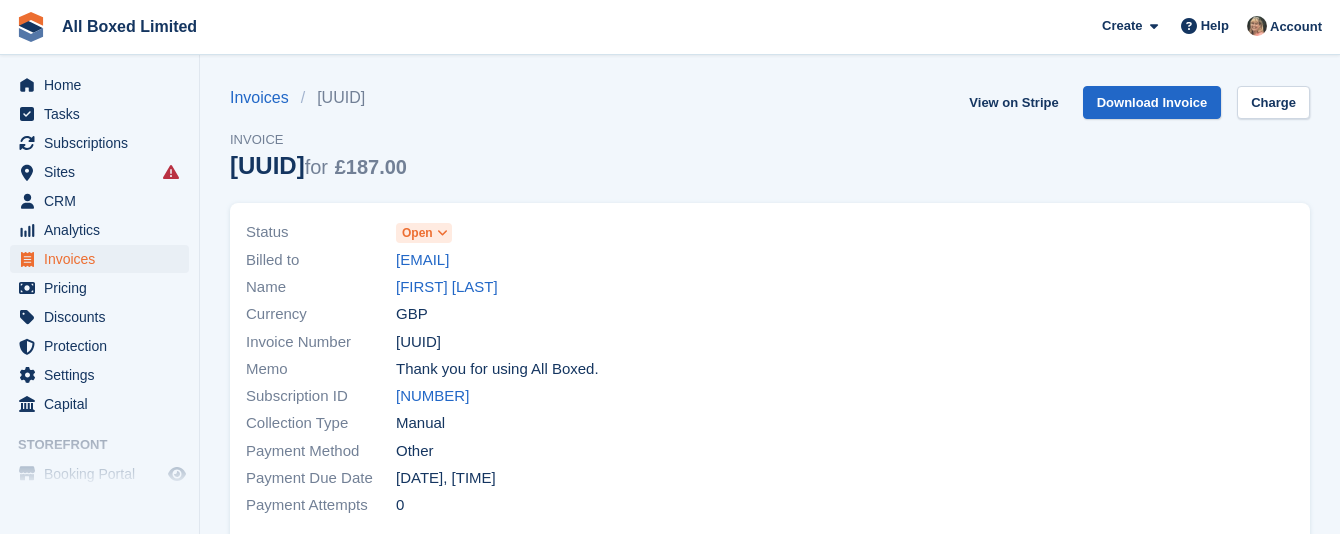 scroll, scrollTop: 0, scrollLeft: 0, axis: both 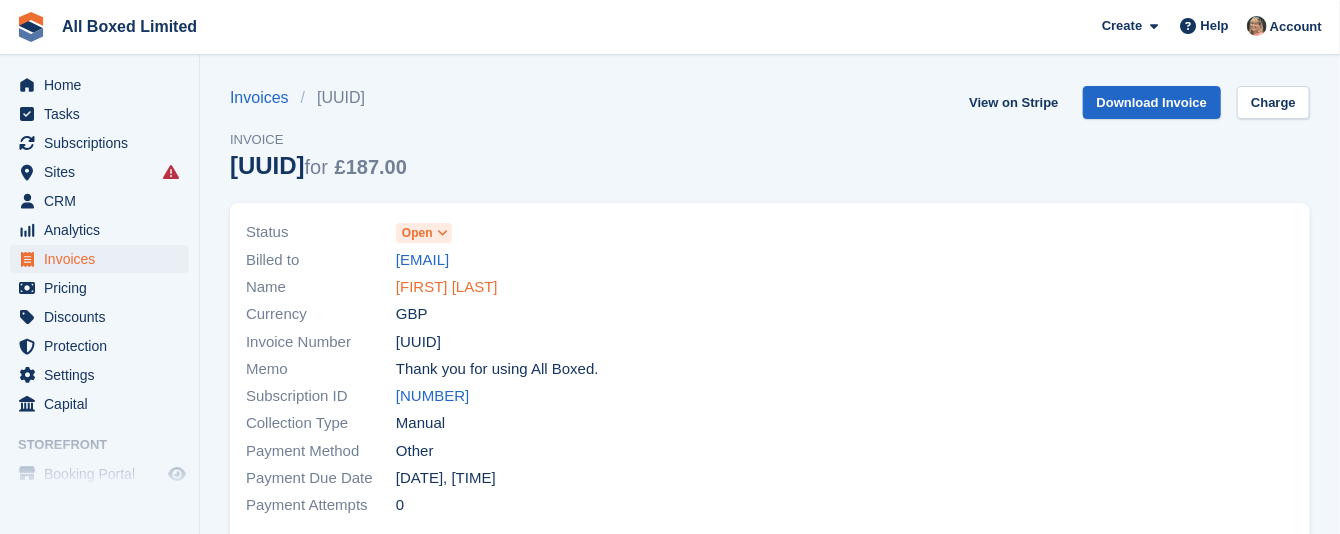 click on "Ben Grinham" at bounding box center (447, 287) 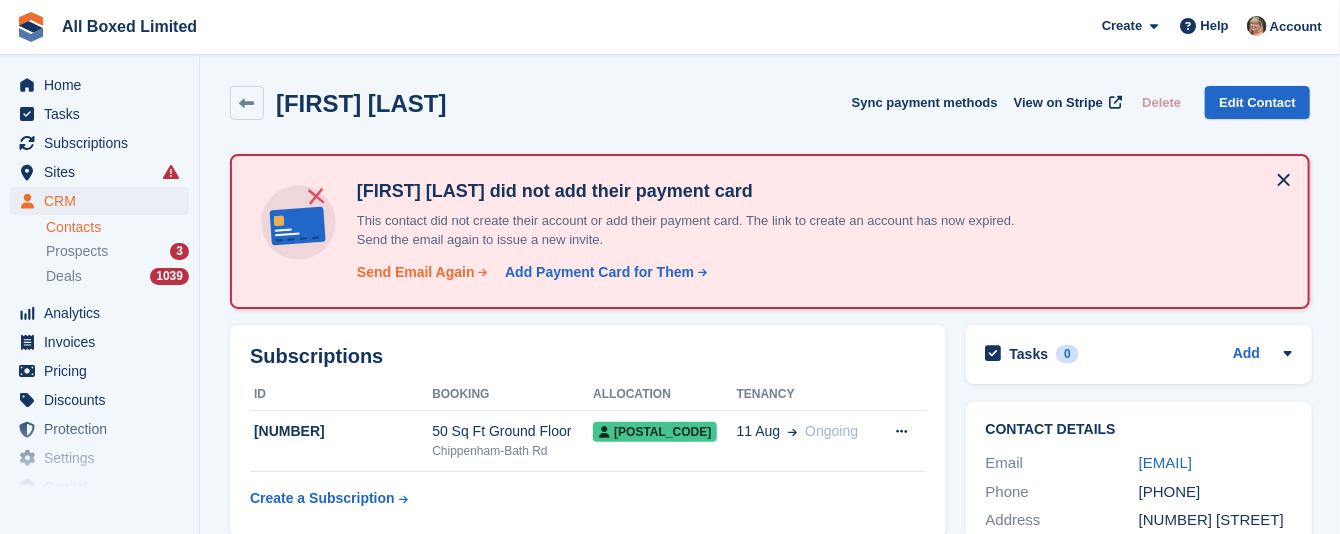 click on "Send Email Again" at bounding box center [416, 272] 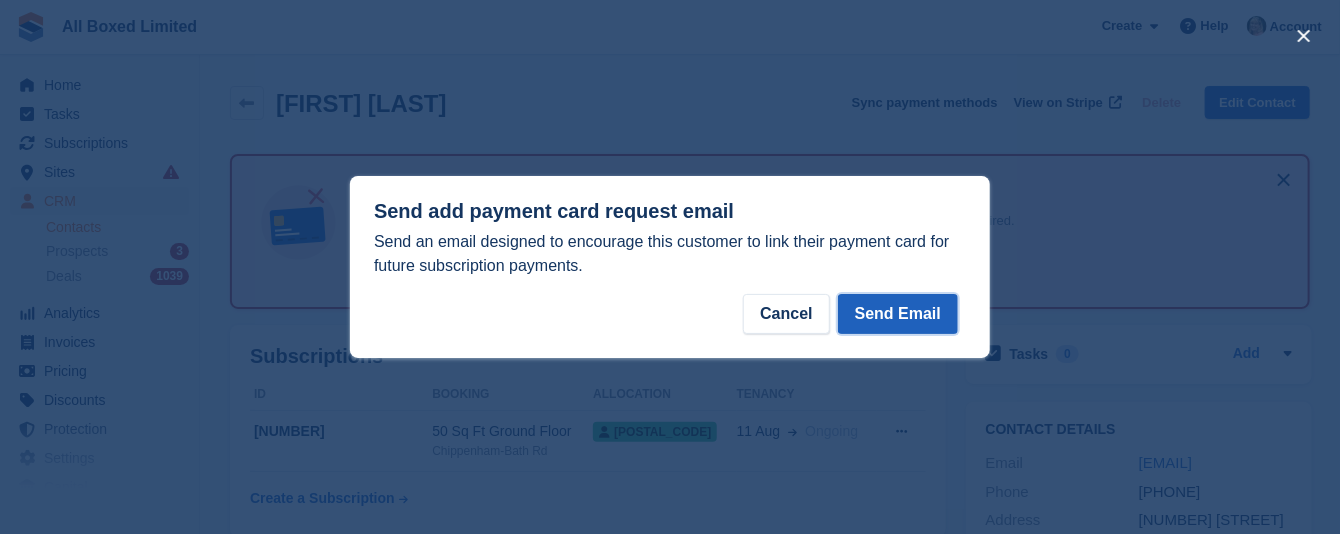 click on "Send Email" at bounding box center [898, 314] 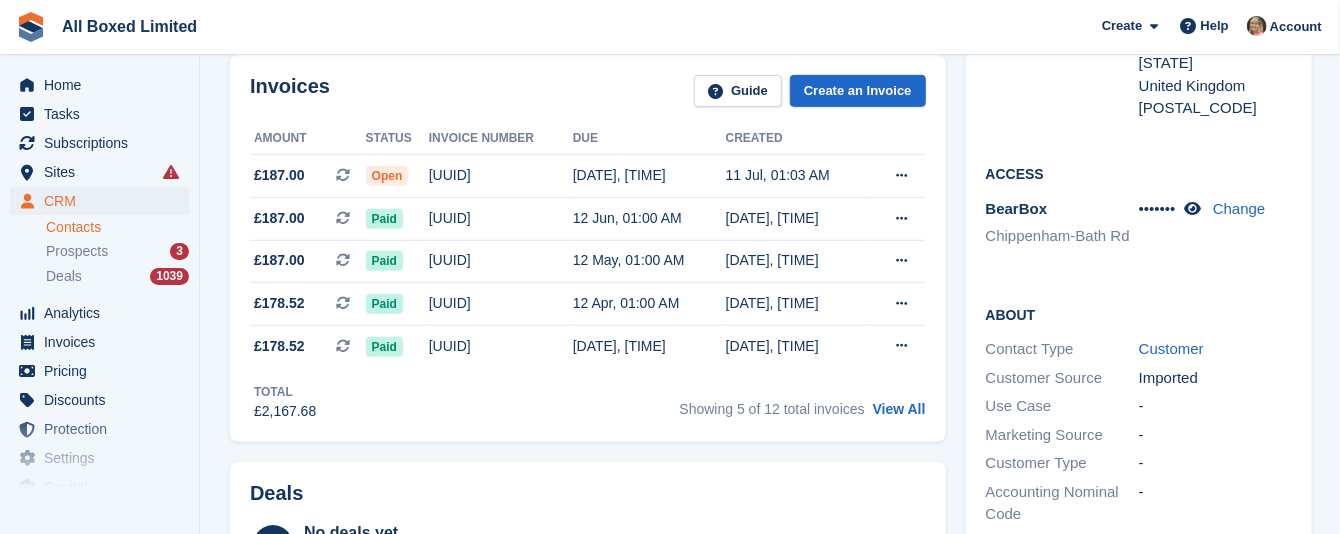 scroll, scrollTop: 501, scrollLeft: 0, axis: vertical 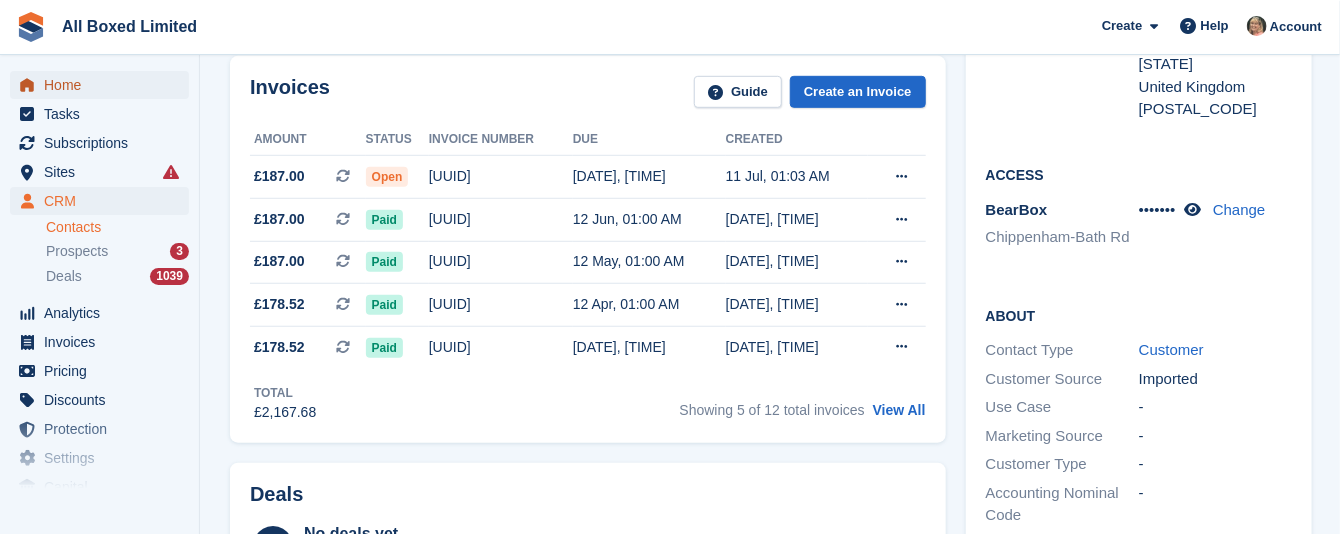 click on "Home" at bounding box center [104, 85] 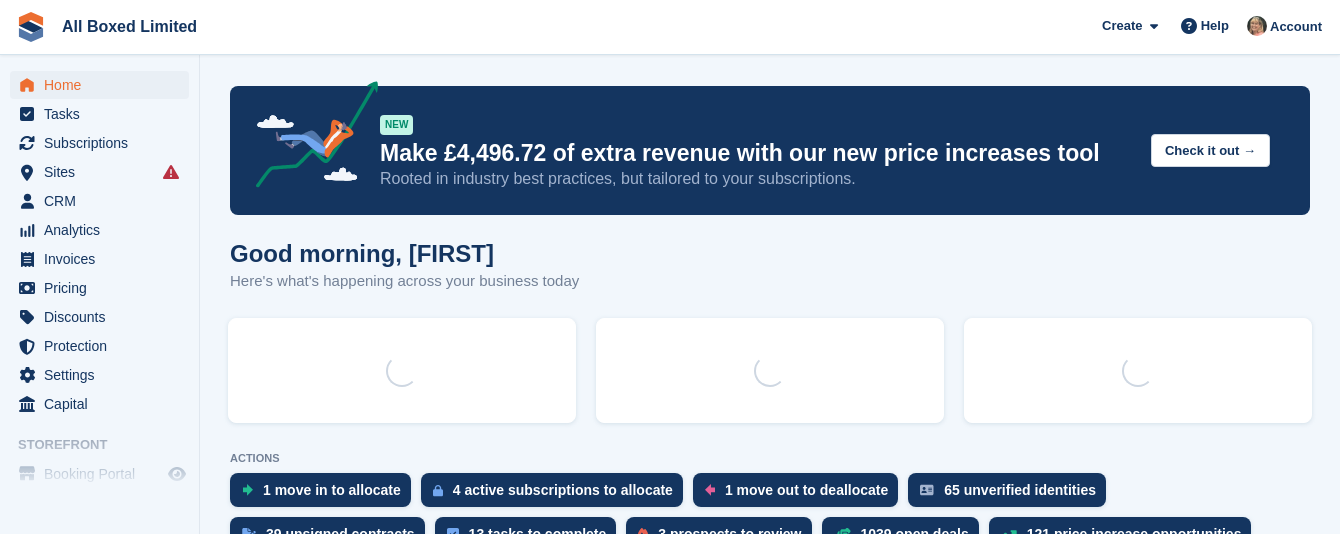 scroll, scrollTop: 0, scrollLeft: 0, axis: both 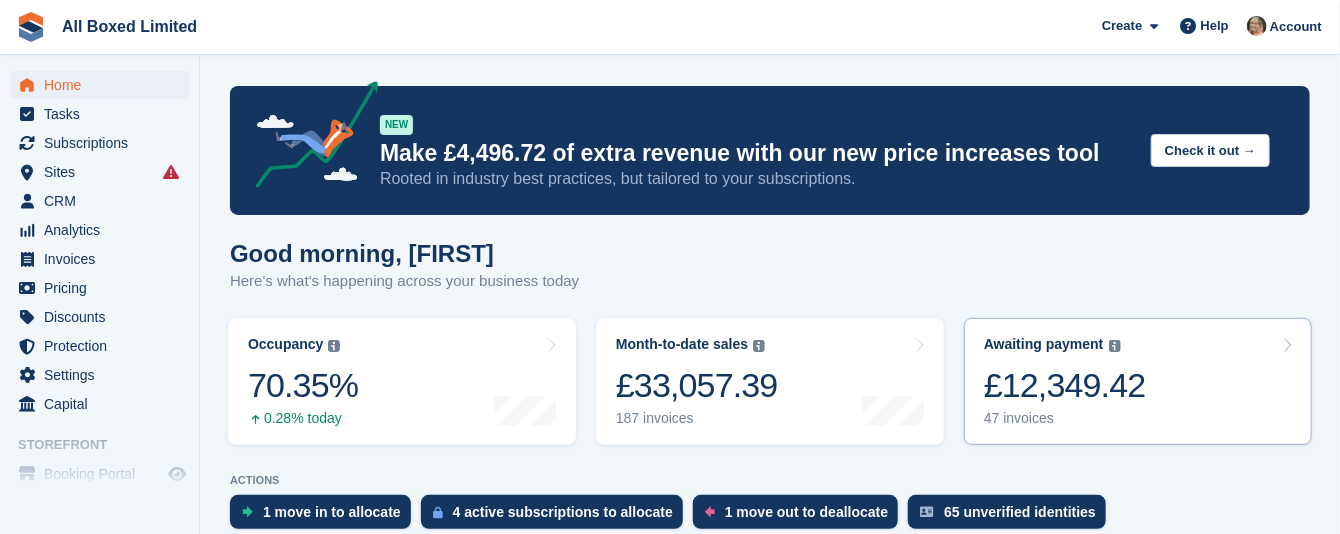 click on "47 invoices" at bounding box center (1065, 418) 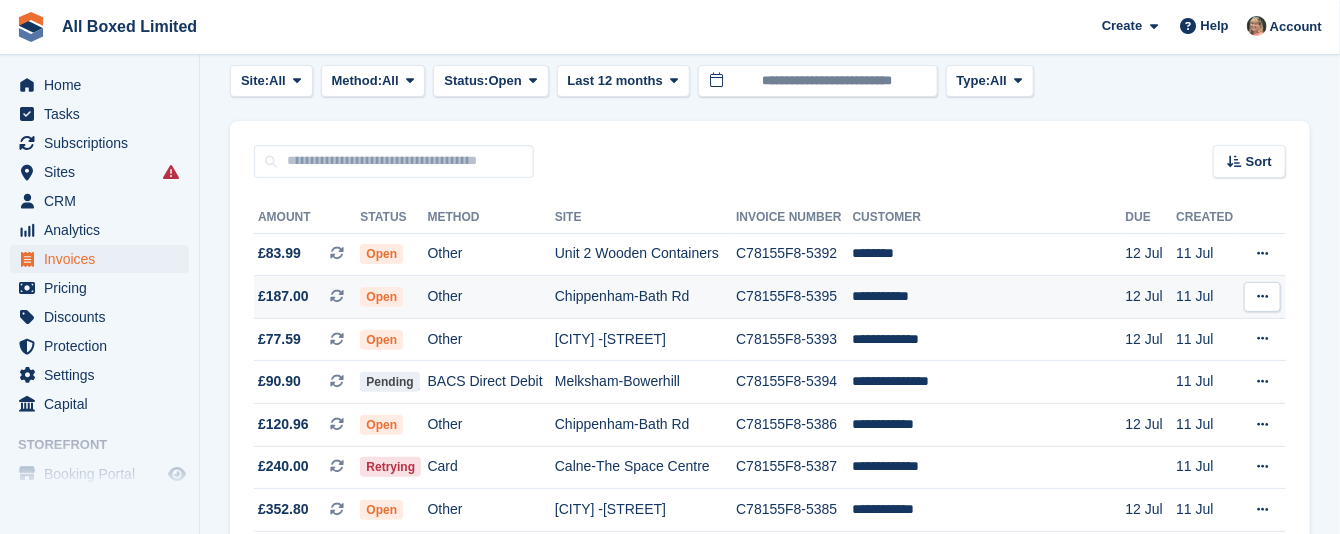 scroll, scrollTop: 150, scrollLeft: 0, axis: vertical 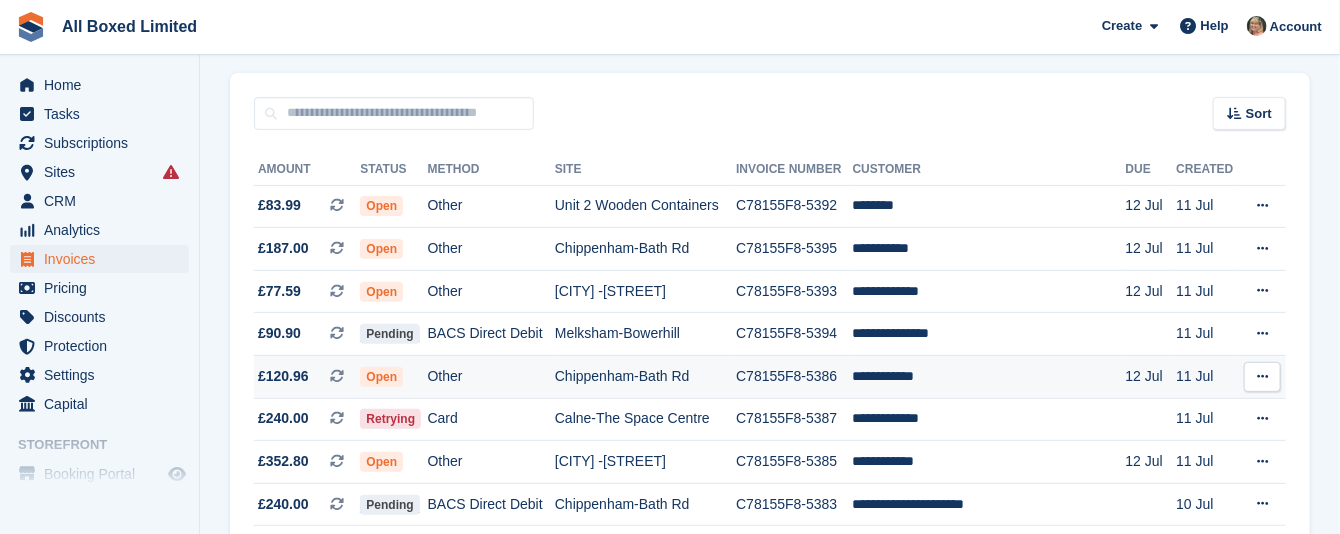 click on "Chippenham-Bath Rd" at bounding box center (645, 377) 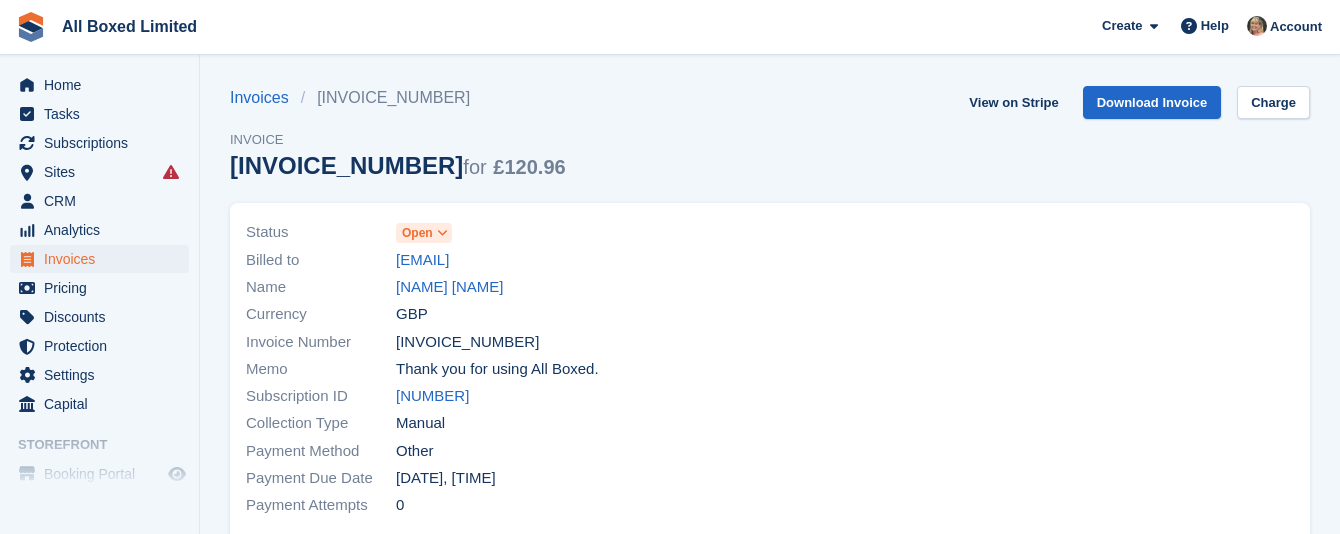 scroll, scrollTop: 0, scrollLeft: 0, axis: both 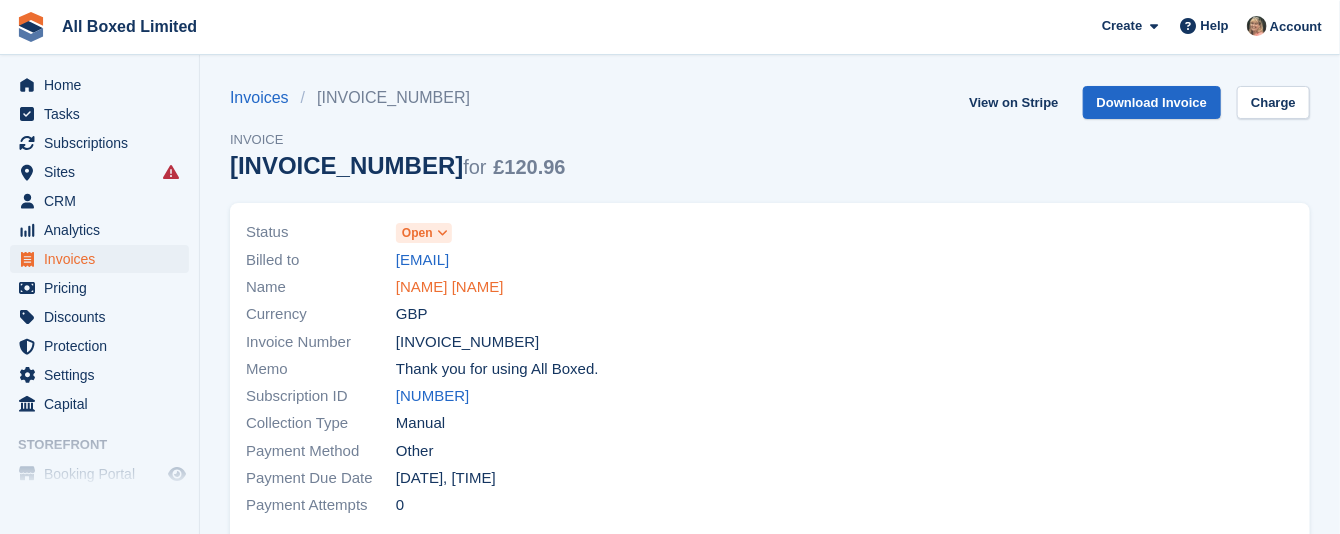 click on "Julian Myles" at bounding box center (450, 287) 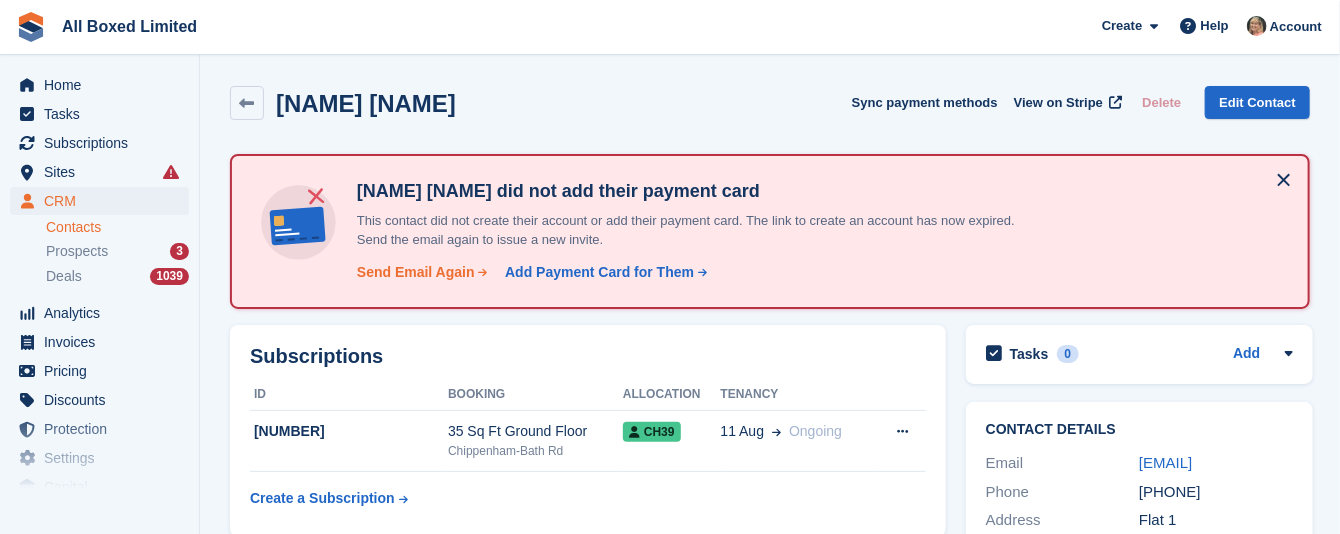 click on "Send Email Again" at bounding box center (416, 272) 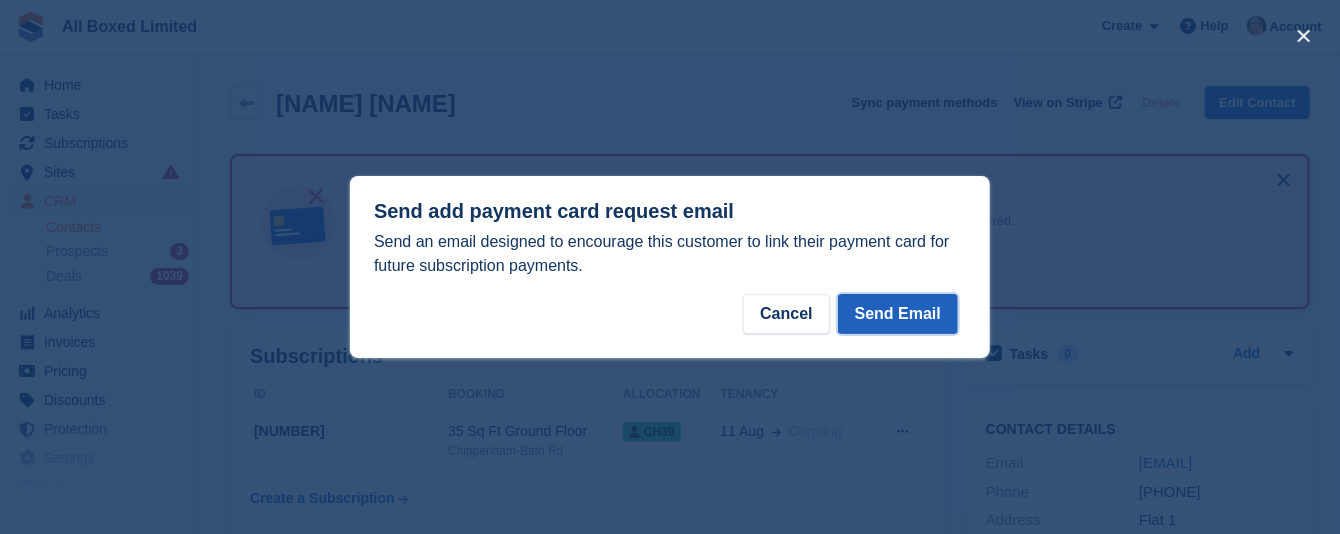 click on "Send Email" at bounding box center [898, 314] 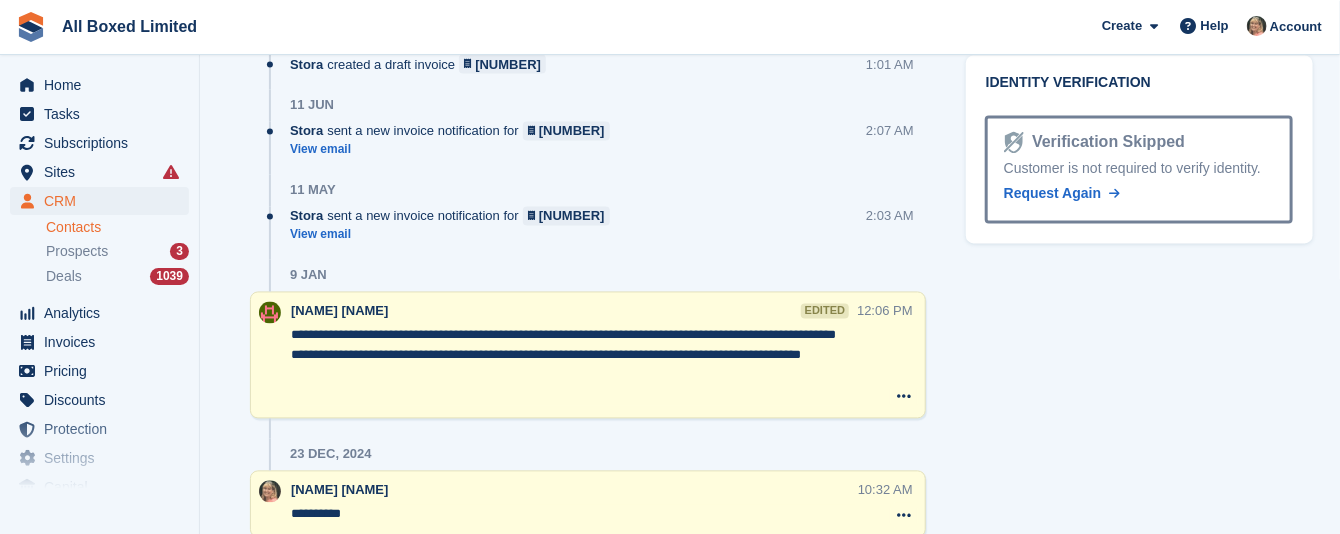 scroll, scrollTop: 1050, scrollLeft: 0, axis: vertical 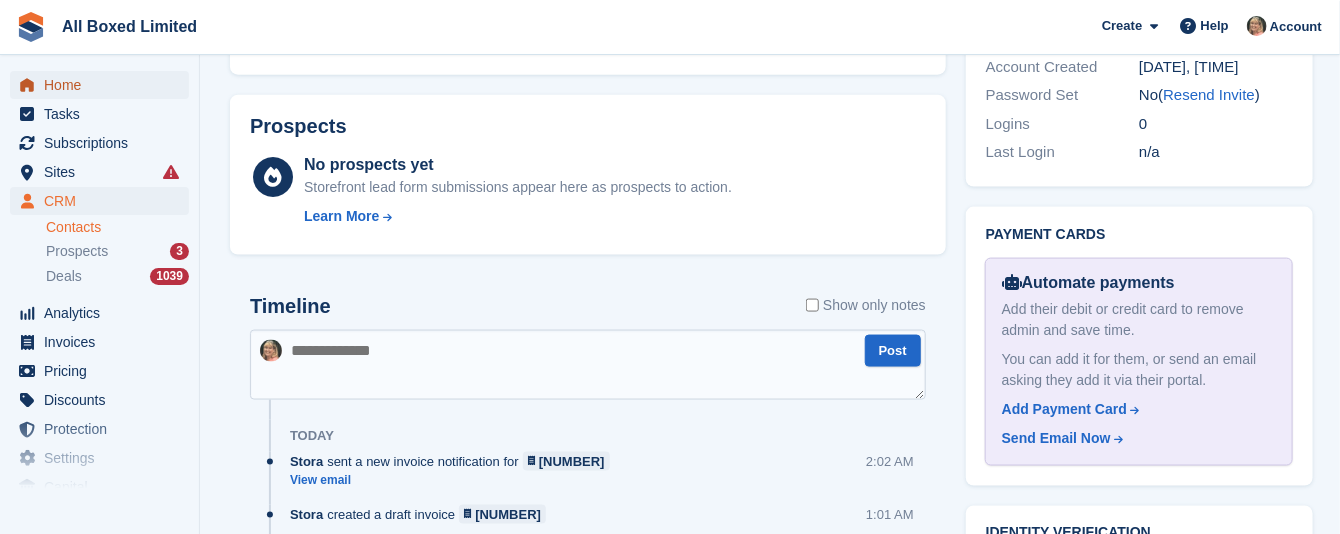 click on "Home" at bounding box center [104, 85] 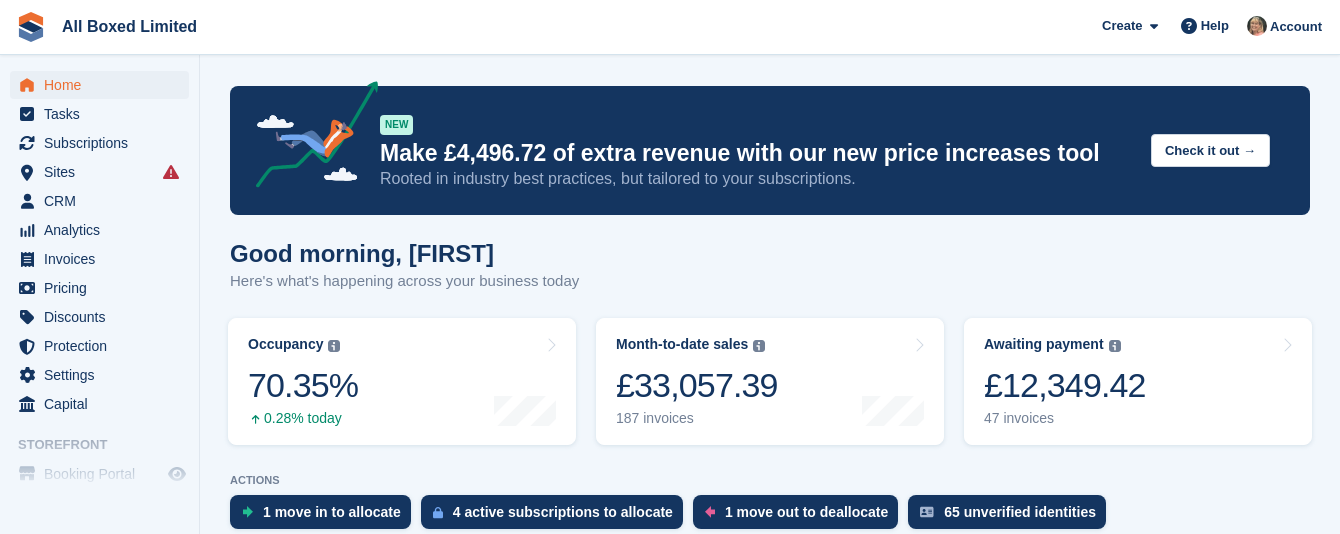scroll, scrollTop: 0, scrollLeft: 0, axis: both 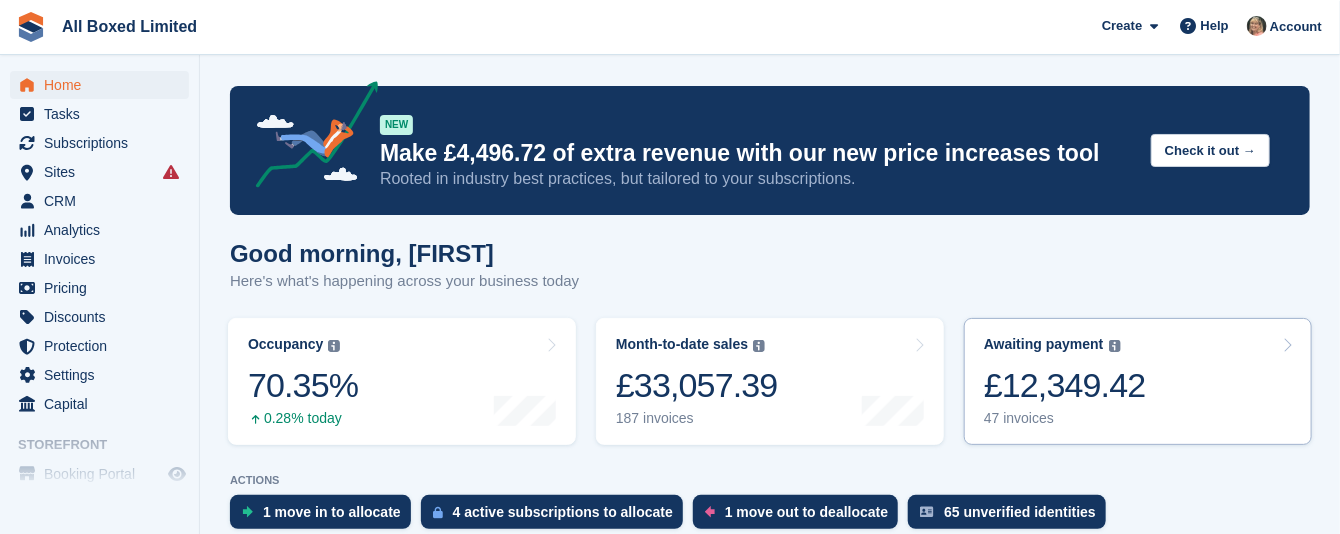 click on "47 invoices" at bounding box center (1065, 418) 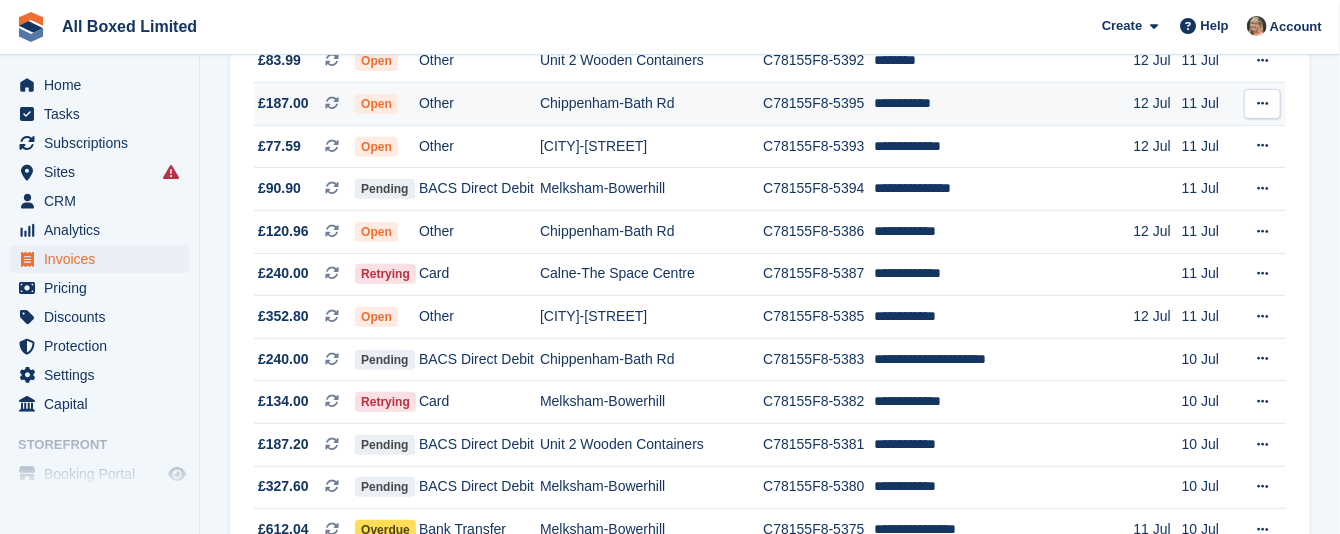 scroll, scrollTop: 300, scrollLeft: 0, axis: vertical 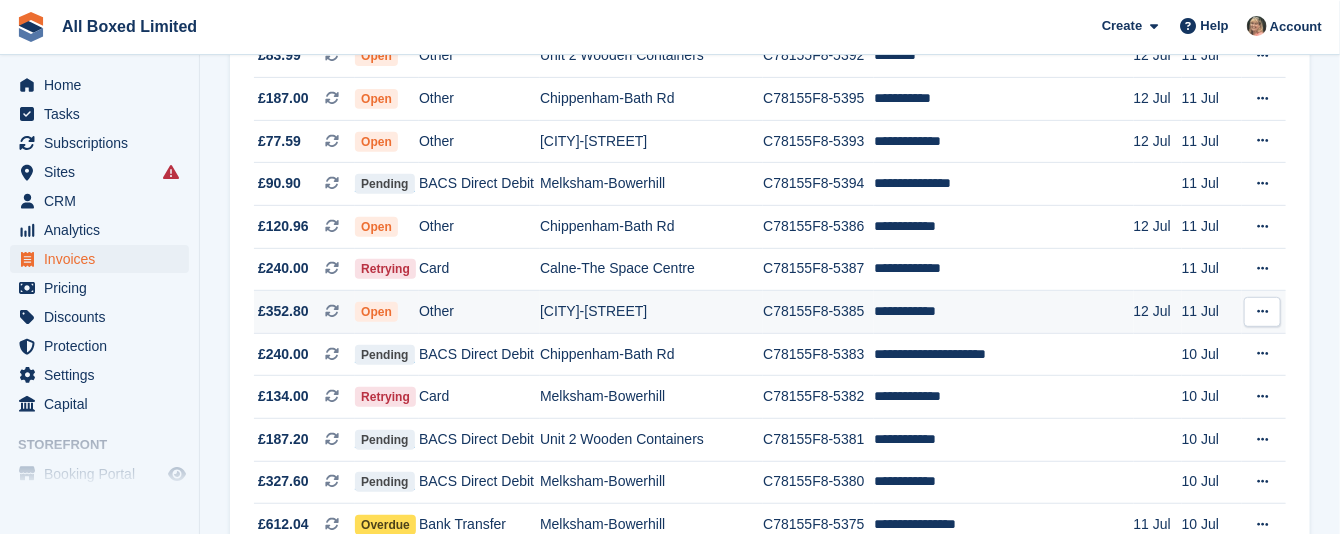 click on "[CITY] - [STREET_NAME]" at bounding box center [651, 312] 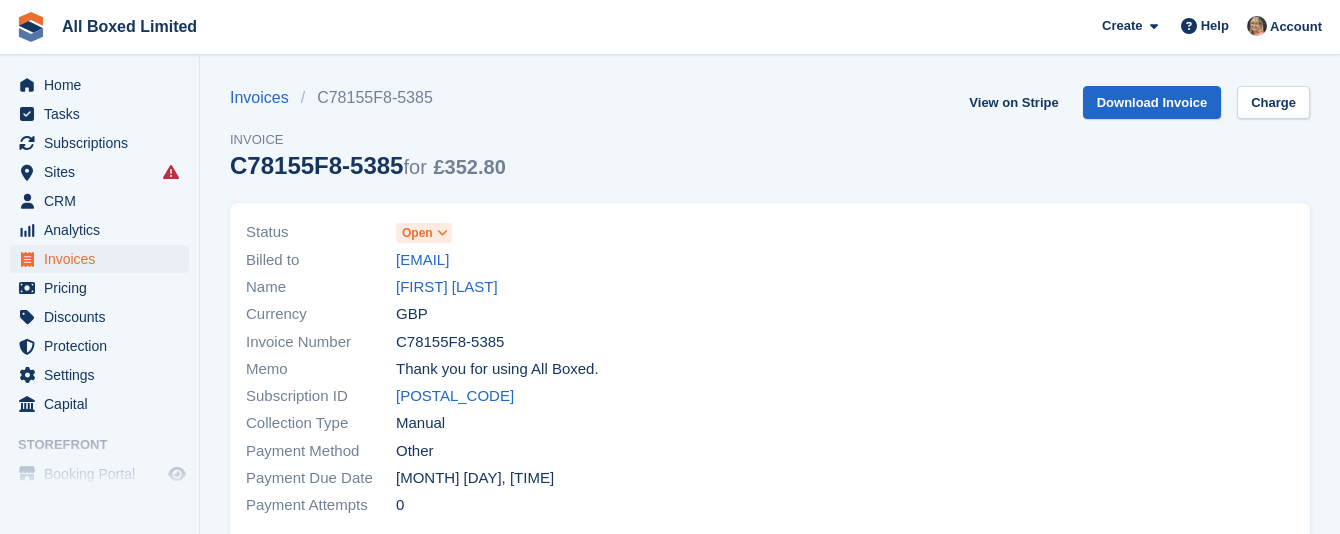 scroll, scrollTop: 0, scrollLeft: 0, axis: both 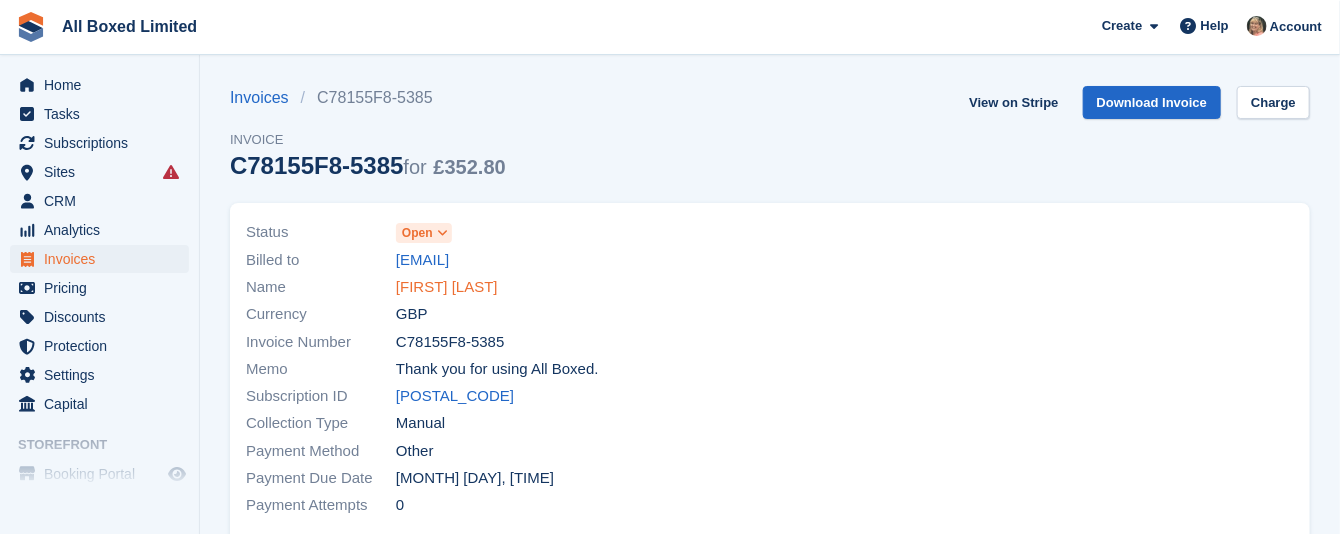 click on "[FIRST] [LAST]" at bounding box center (447, 287) 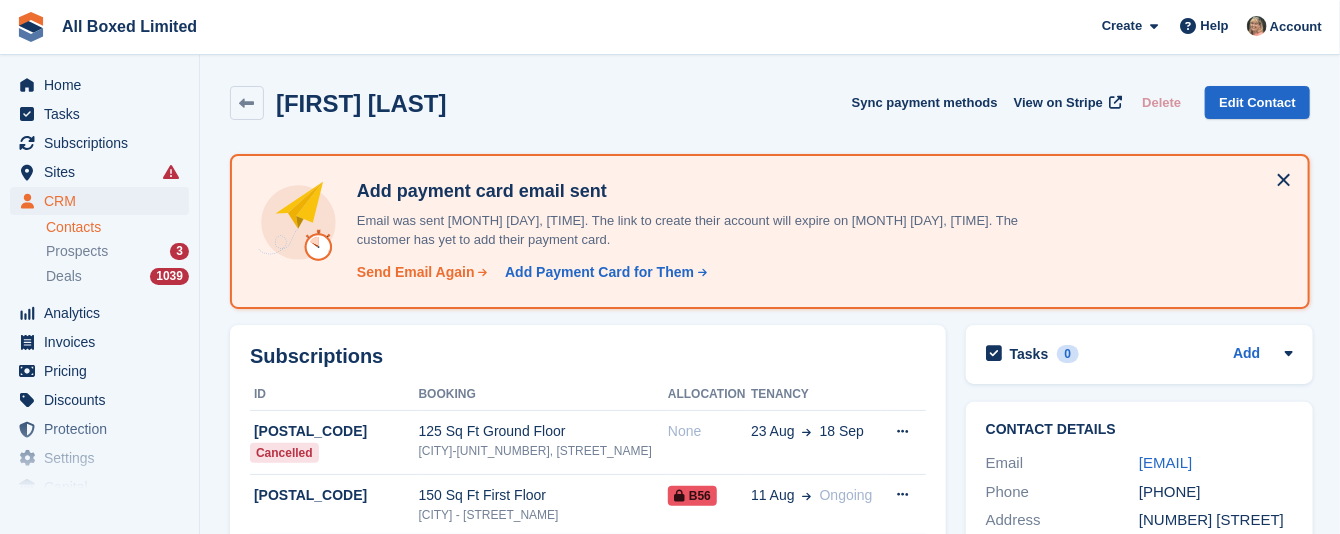 click on "Send Email Again" at bounding box center (416, 272) 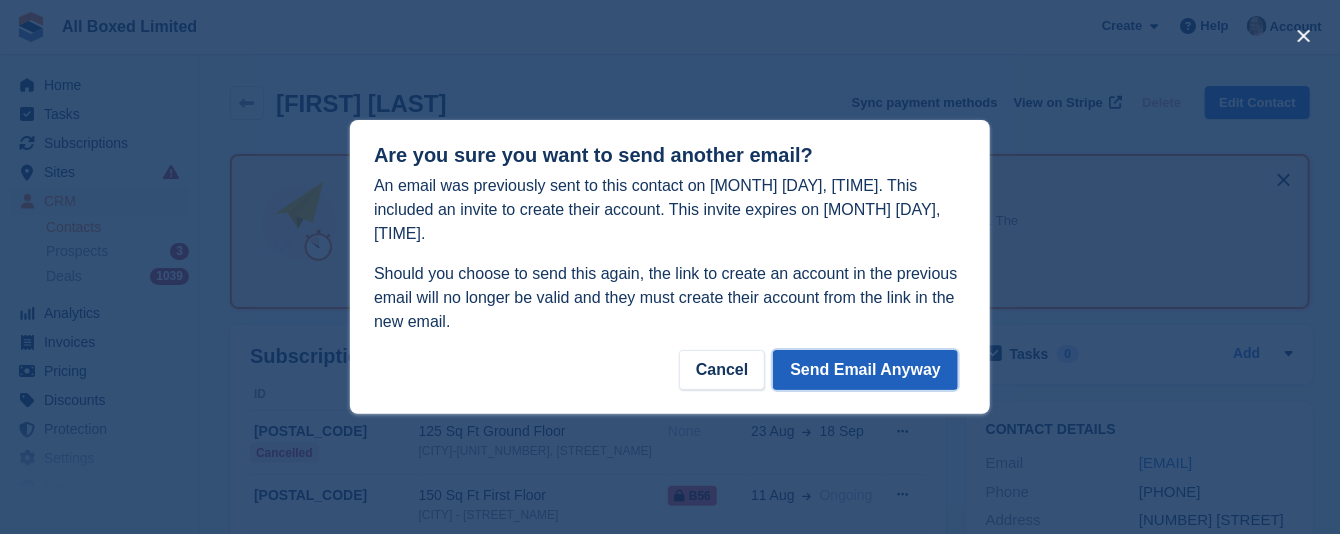 click on "Send Email Anyway" at bounding box center (865, 370) 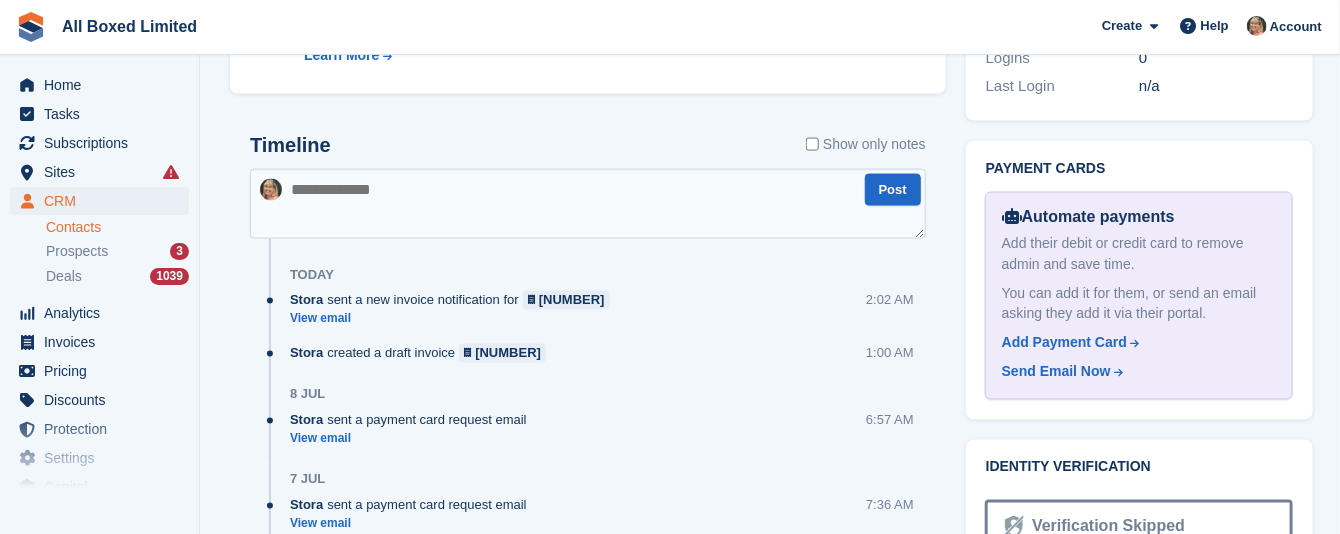 scroll, scrollTop: 1050, scrollLeft: 0, axis: vertical 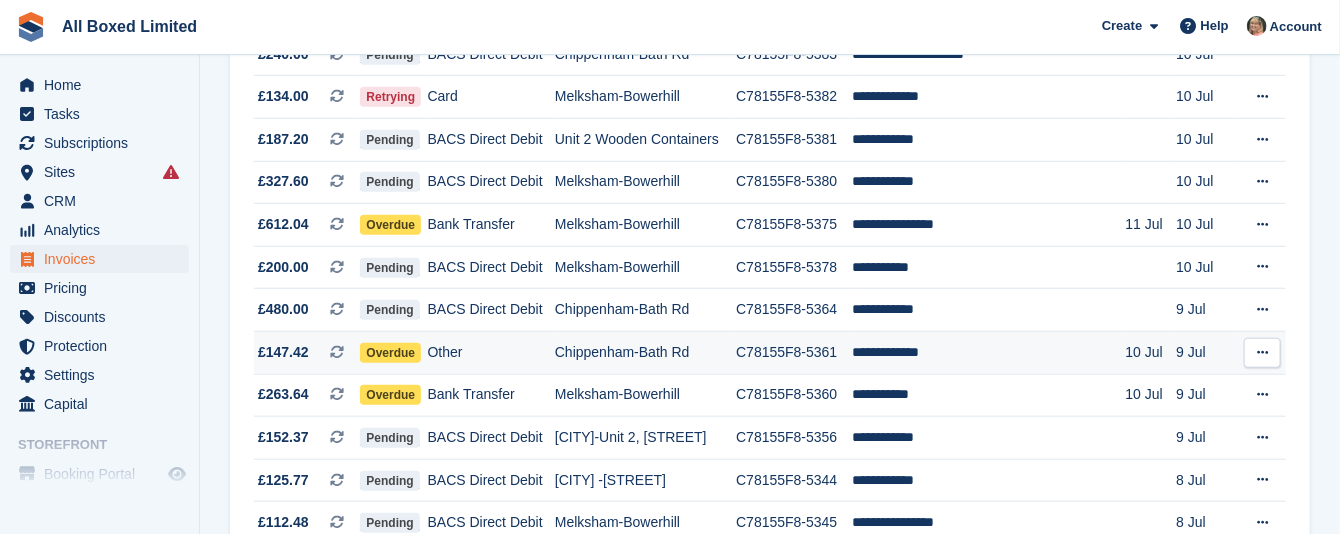 click on "Chippenham-Bath Rd" at bounding box center [645, 353] 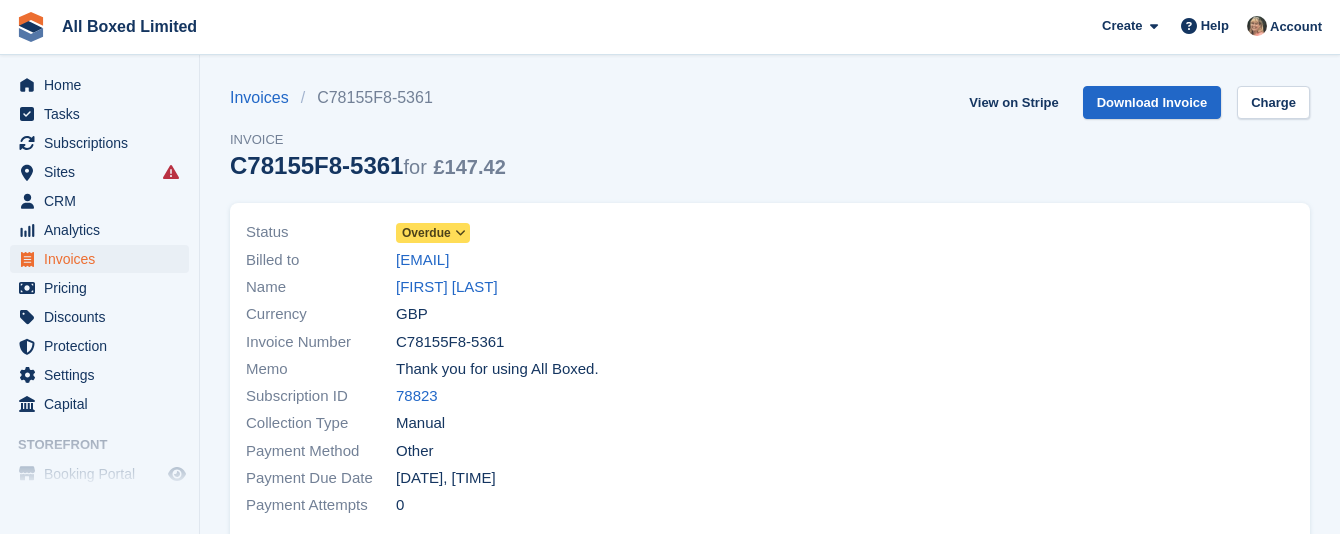 scroll, scrollTop: 0, scrollLeft: 0, axis: both 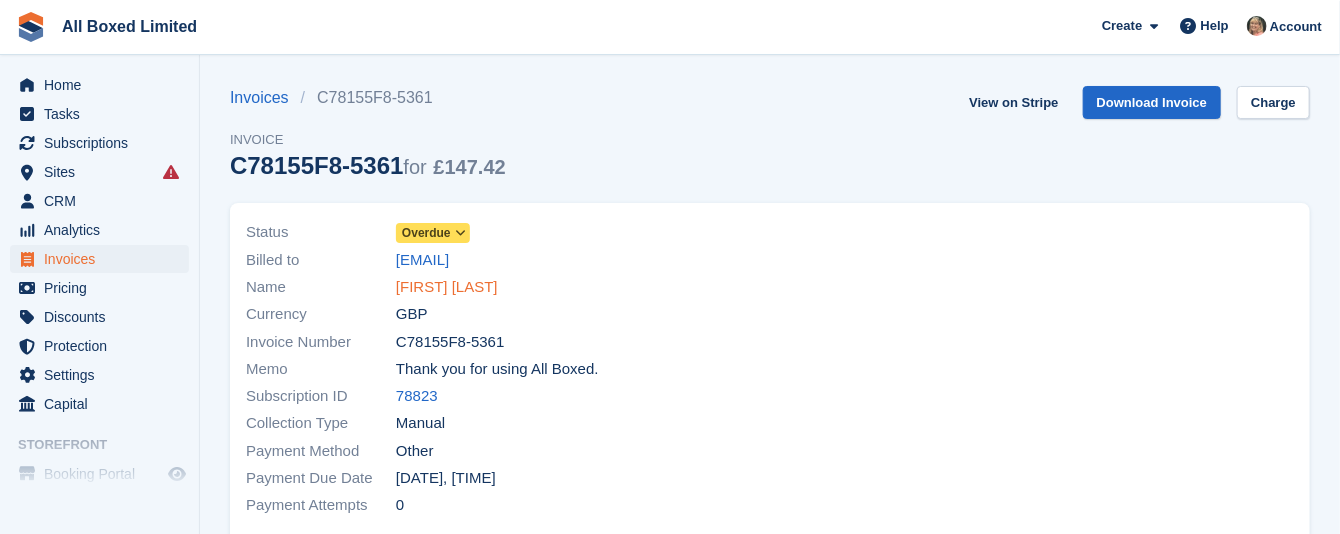 click on "Louise Pierce" at bounding box center (447, 287) 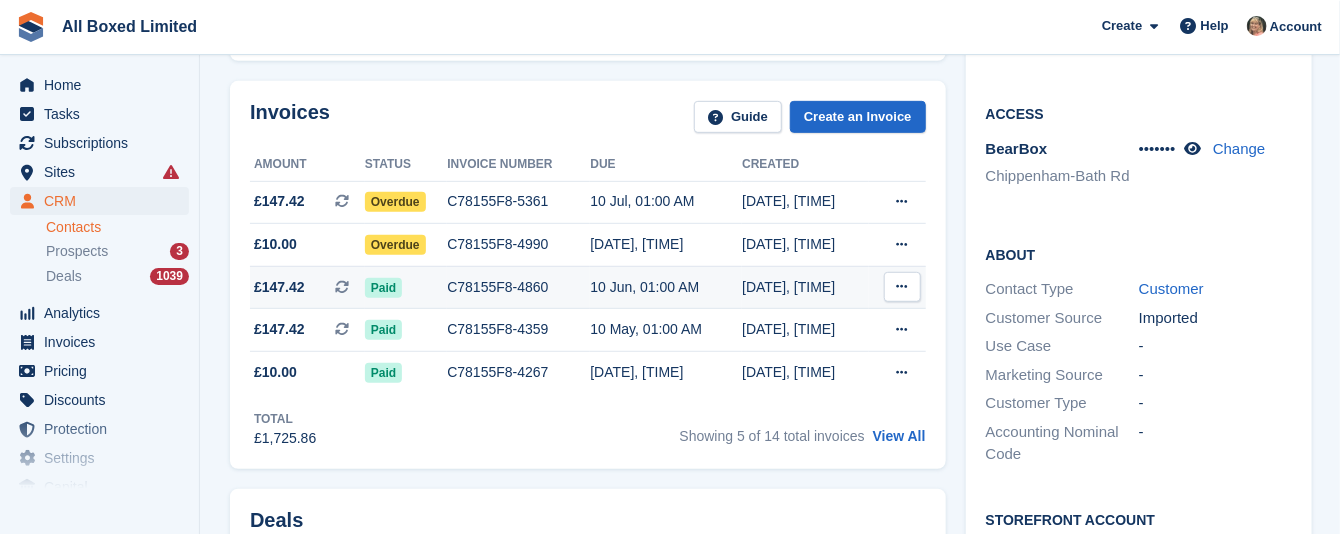 scroll, scrollTop: 300, scrollLeft: 0, axis: vertical 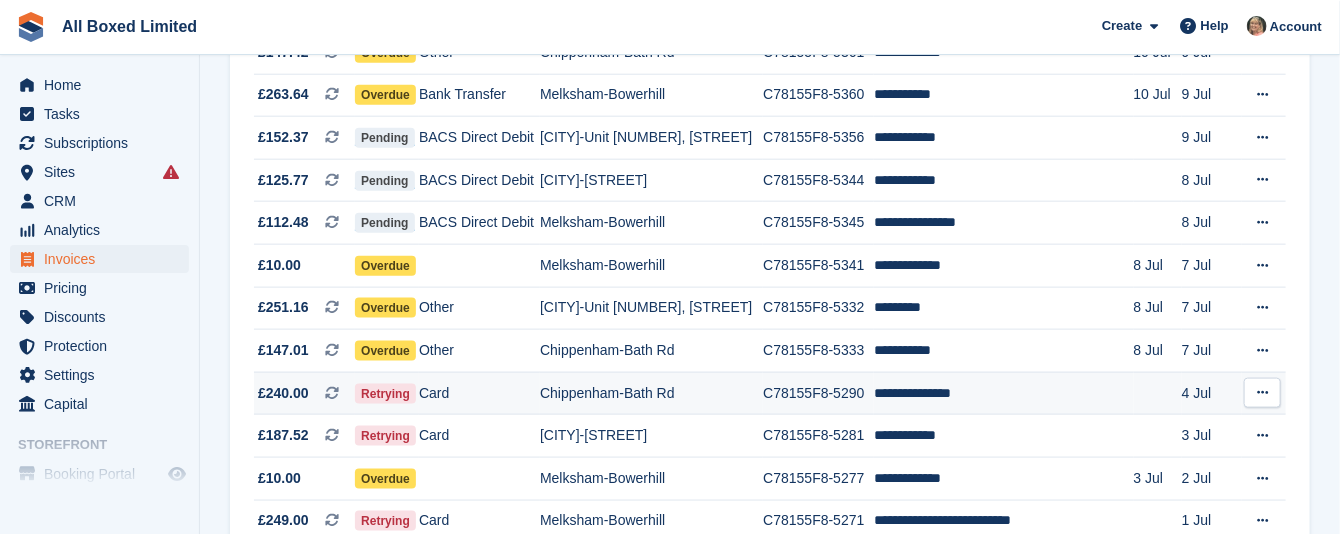 click on "Chippenham-Bath Rd" at bounding box center (651, 393) 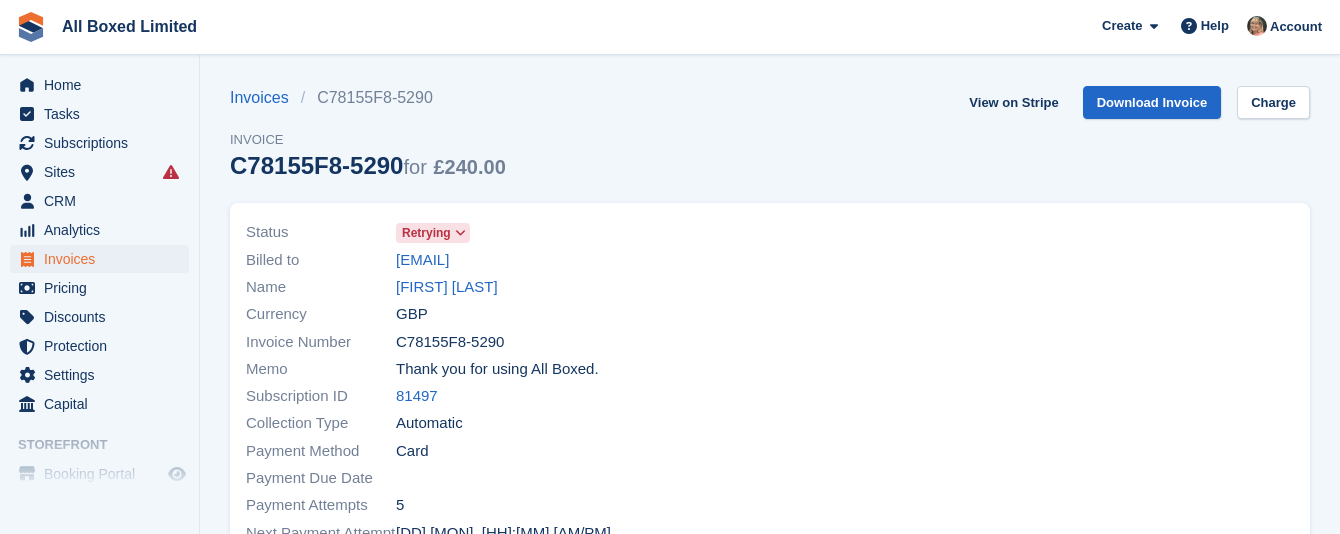 scroll, scrollTop: 0, scrollLeft: 0, axis: both 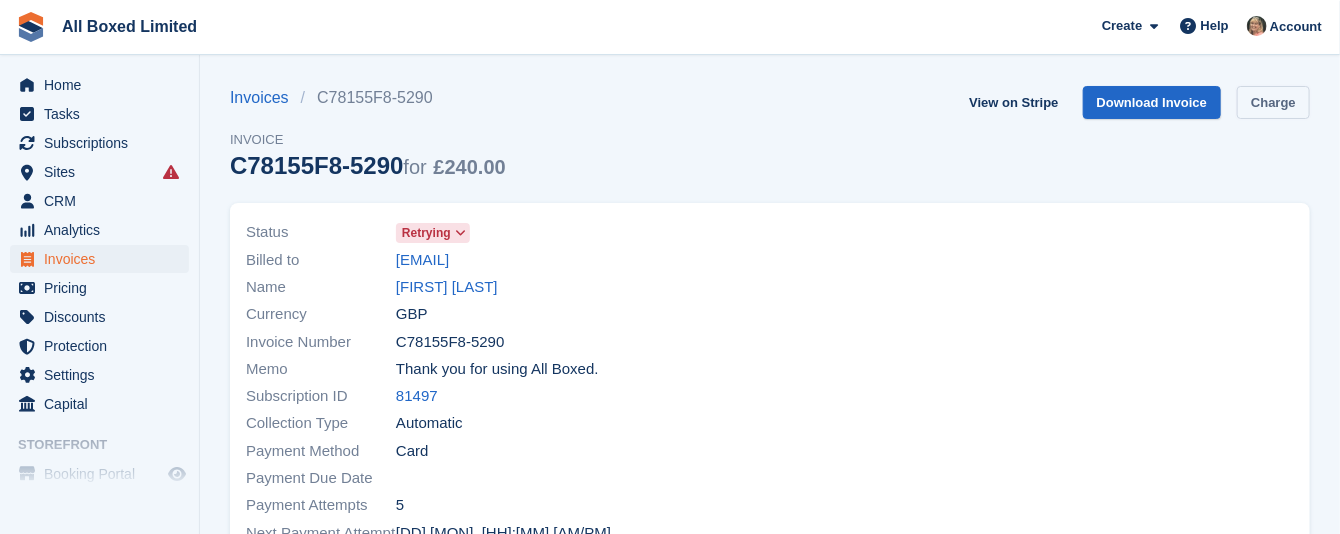 click on "Charge" at bounding box center [1273, 102] 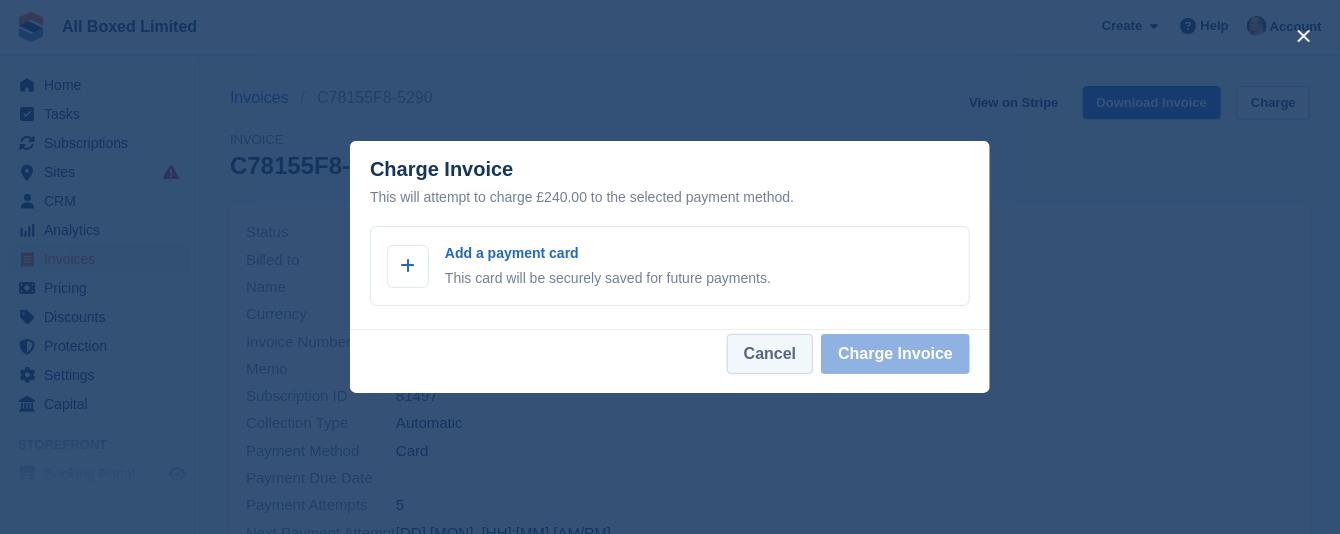 click on "Cancel" at bounding box center (770, 354) 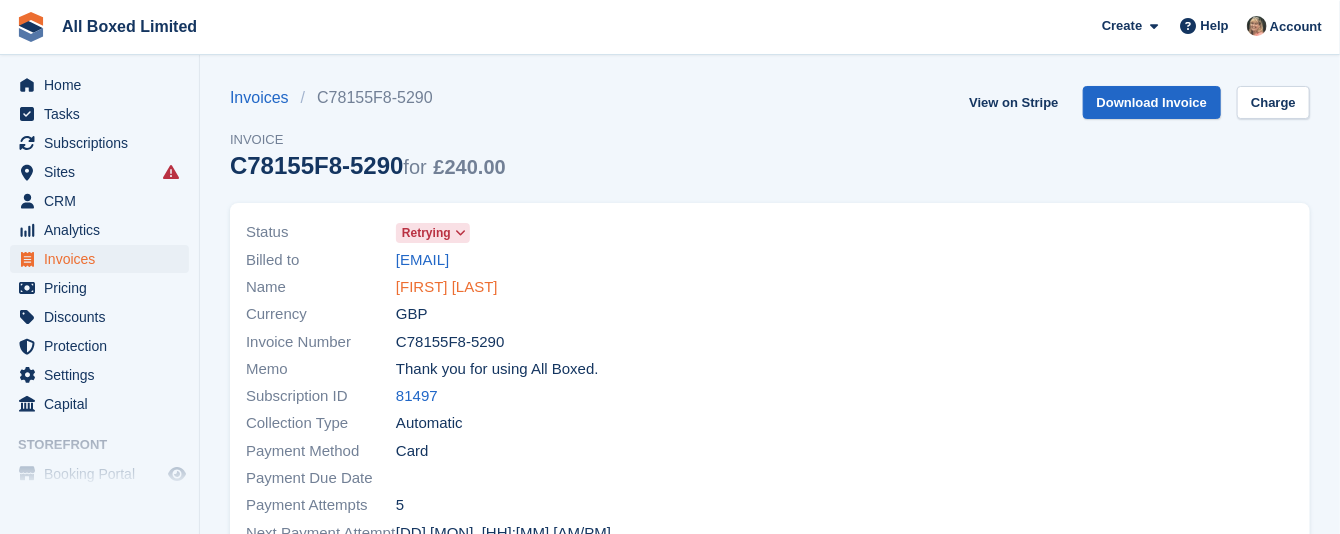 click on "[FIRST] [LAST]" at bounding box center [447, 287] 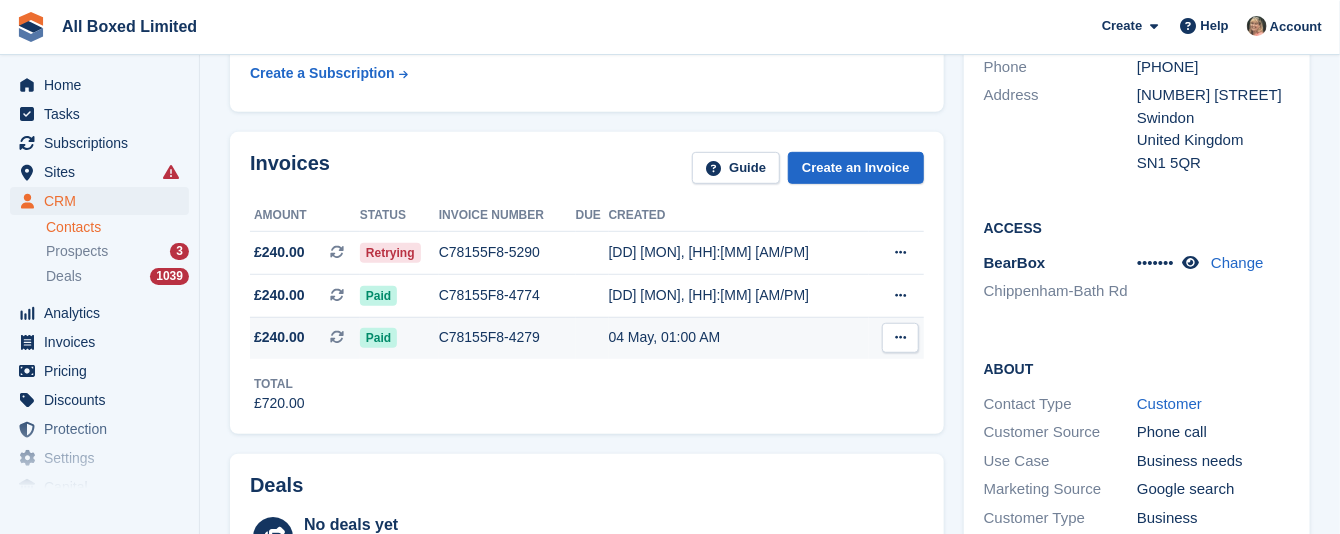 scroll, scrollTop: 450, scrollLeft: 0, axis: vertical 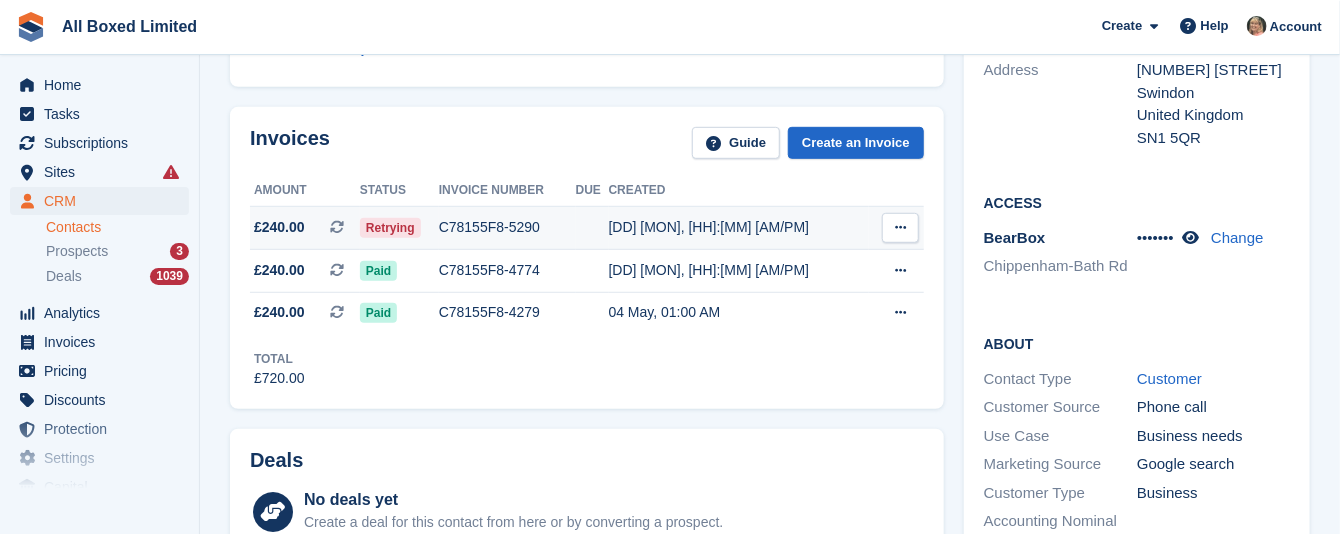 click on "C78155F8-5290" at bounding box center (507, 227) 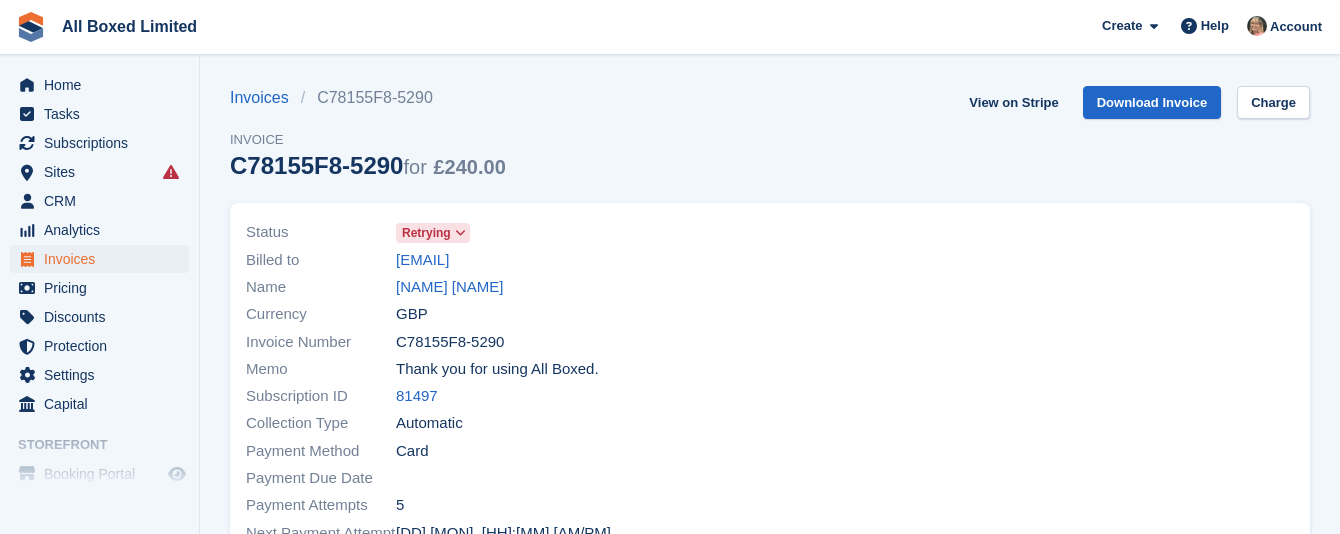 scroll, scrollTop: 0, scrollLeft: 0, axis: both 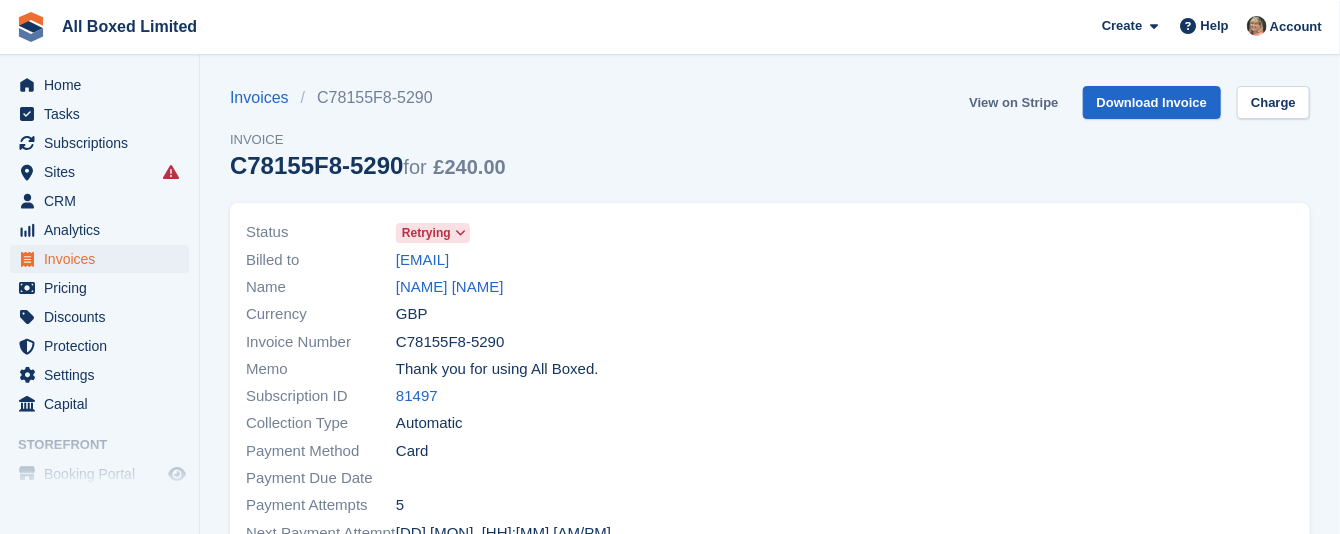 click on "View on Stripe" at bounding box center (1013, 102) 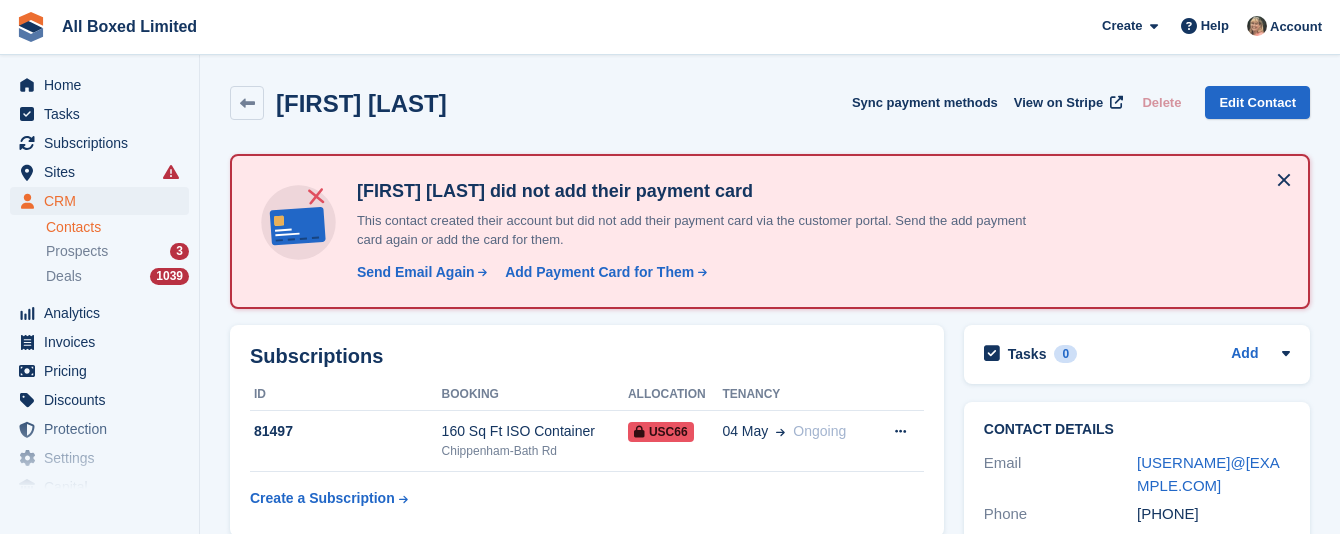 scroll, scrollTop: 450, scrollLeft: 0, axis: vertical 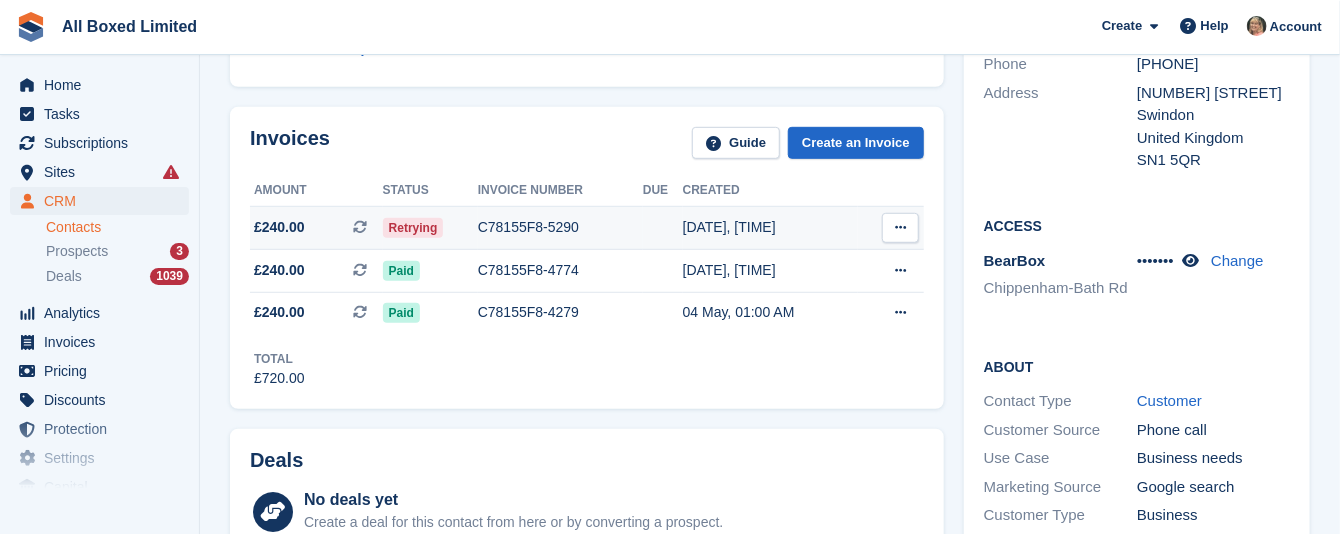 click on "C78155F8-5290" at bounding box center (560, 227) 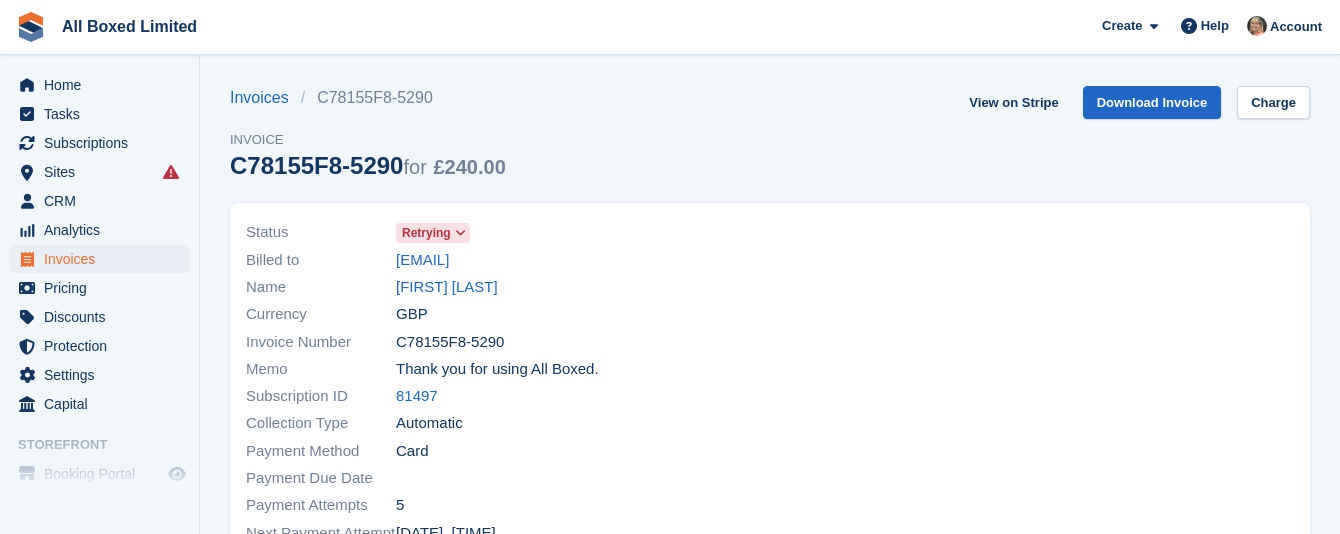scroll, scrollTop: 0, scrollLeft: 0, axis: both 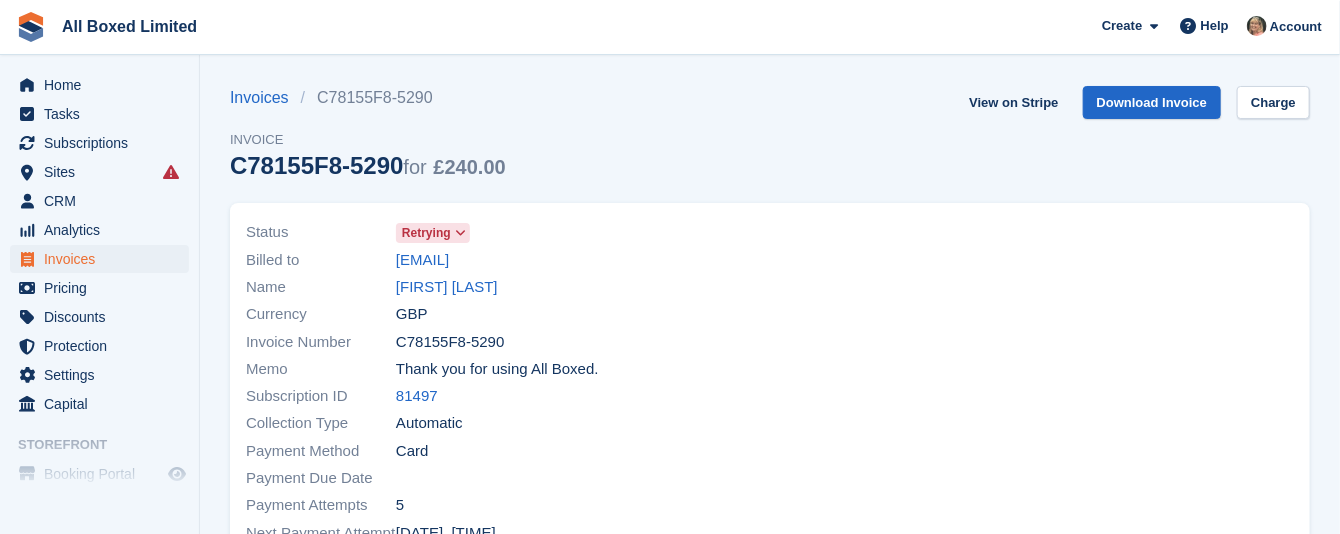 click on "Retrying" at bounding box center (426, 233) 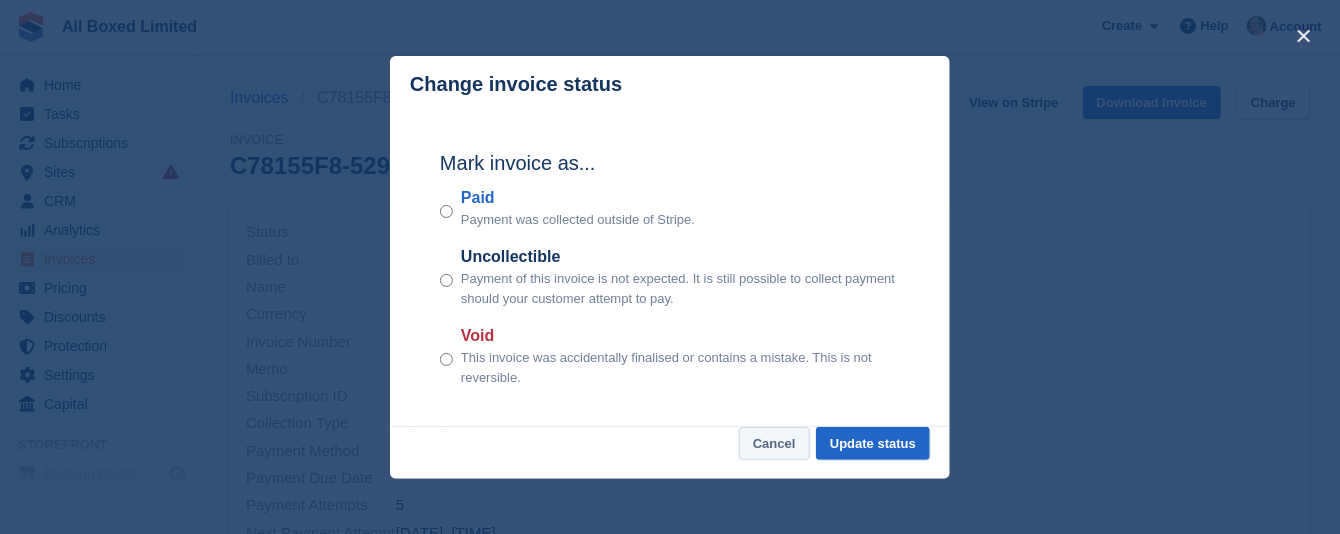 click on "Cancel" at bounding box center [774, 443] 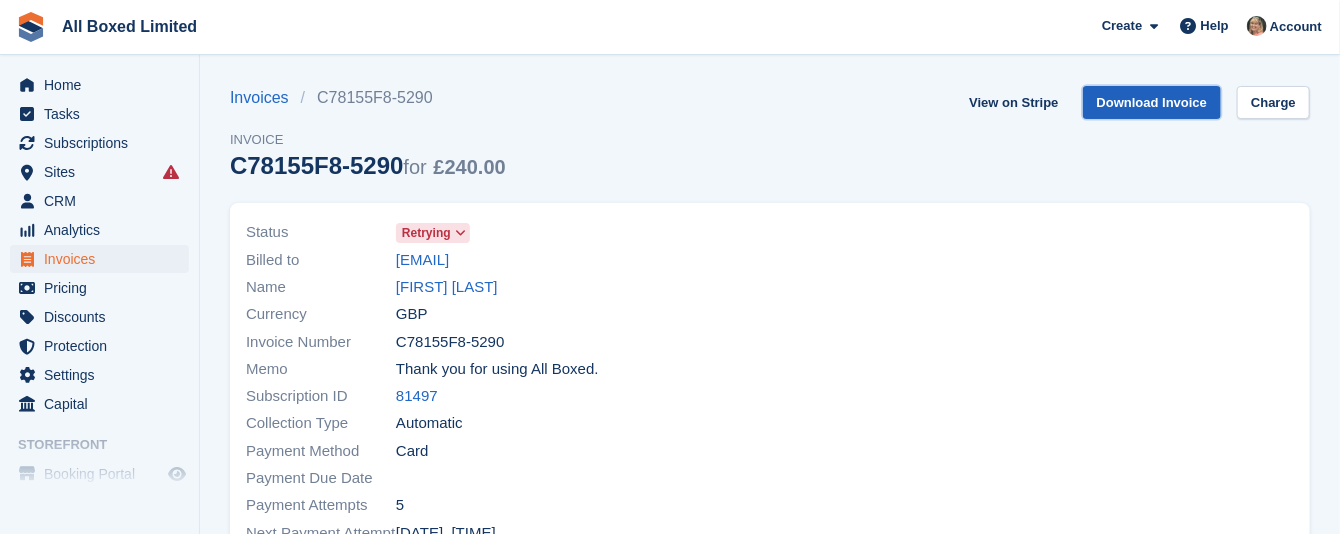 click on "Download Invoice" at bounding box center (1152, 102) 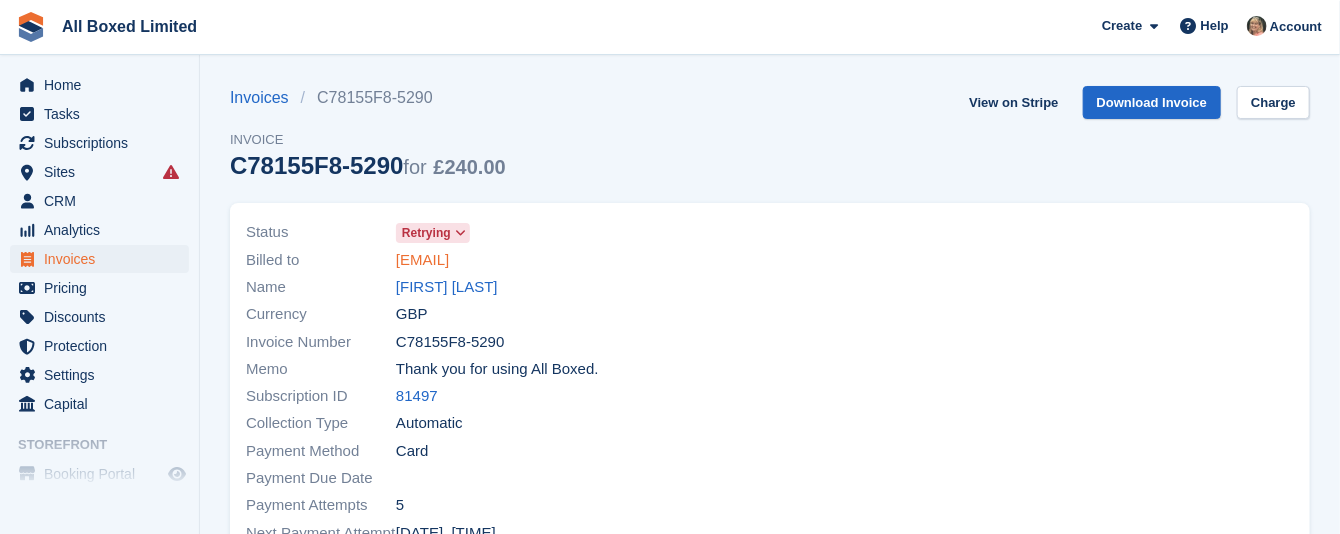 click on "[EMAIL]" at bounding box center (422, 260) 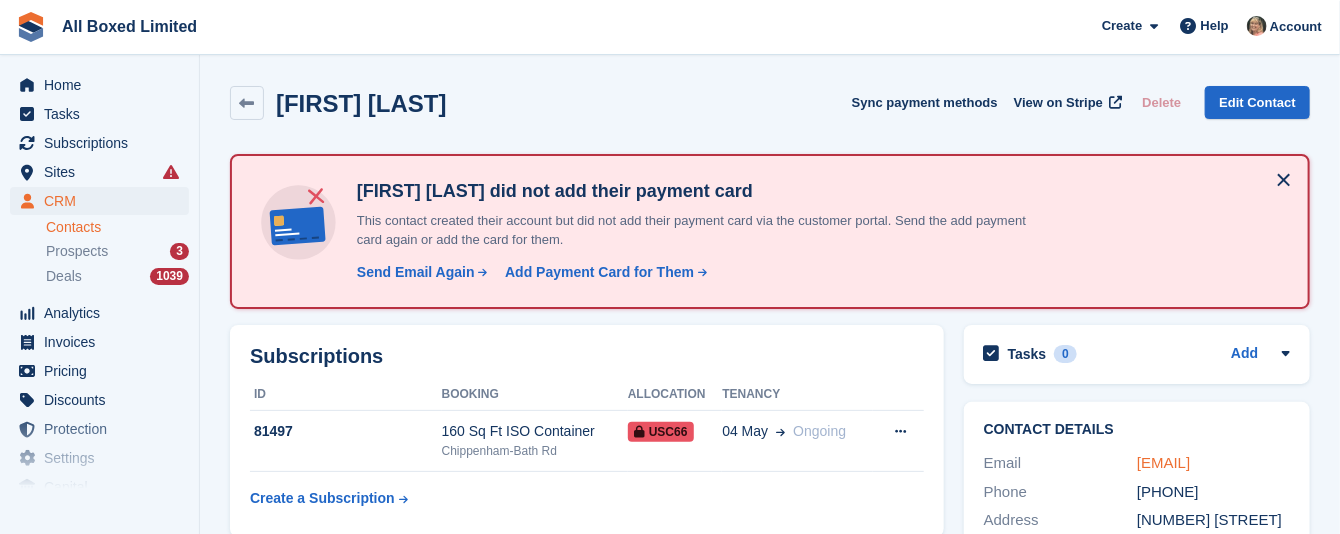 click on "rgavtoiu@gmail.com" at bounding box center [1163, 462] 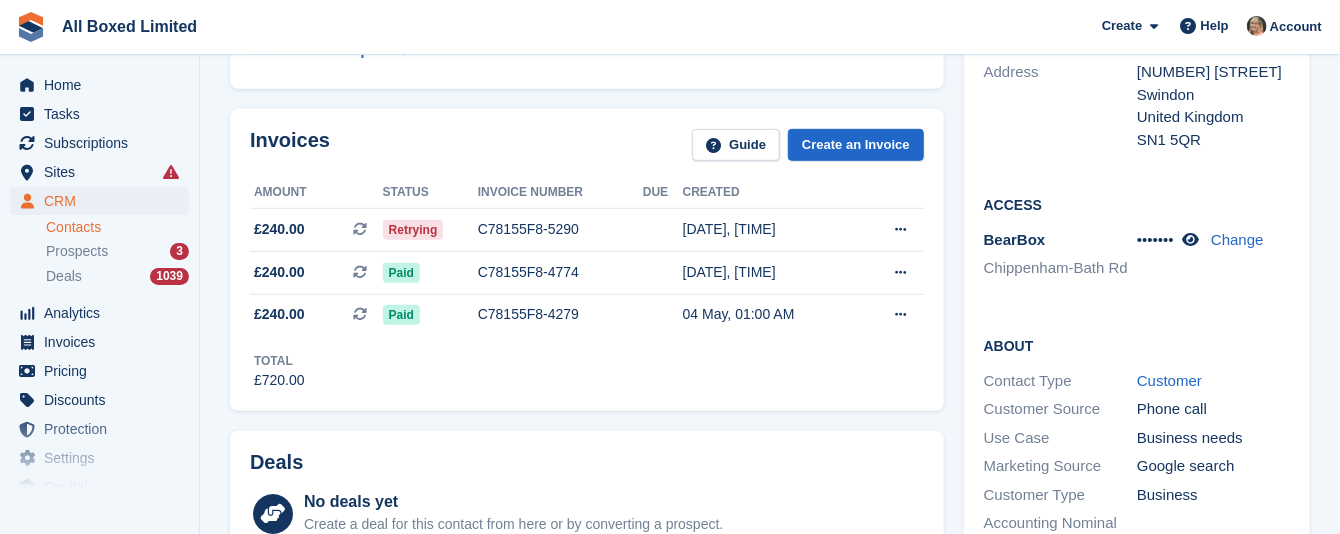 scroll, scrollTop: 450, scrollLeft: 0, axis: vertical 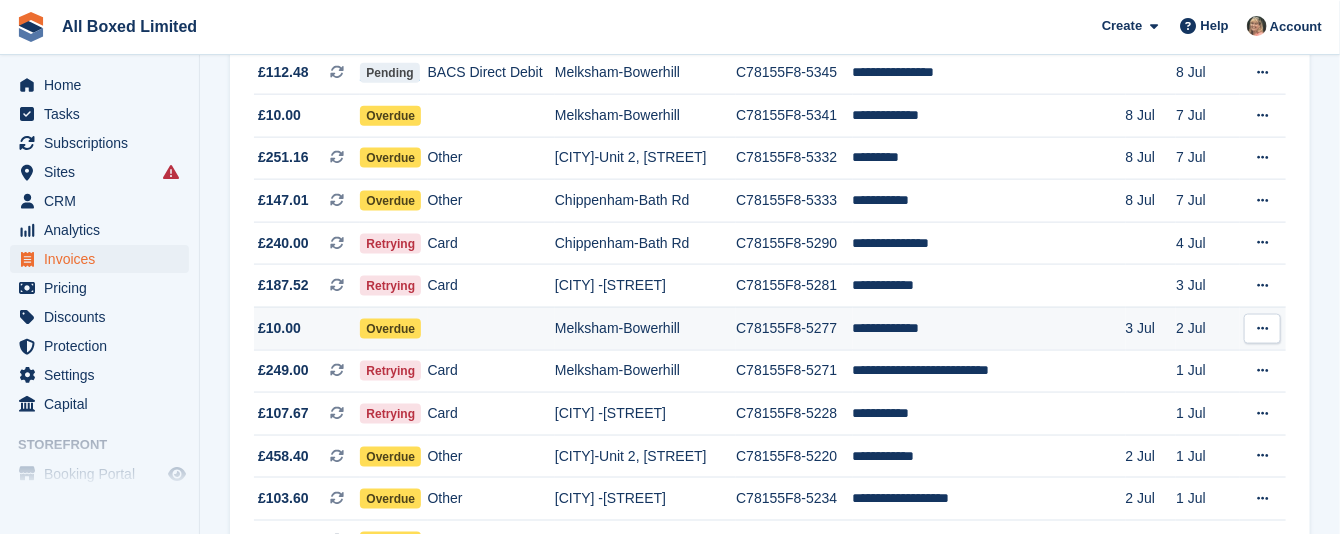 click on "Melksham-Bowerhill" at bounding box center (645, 328) 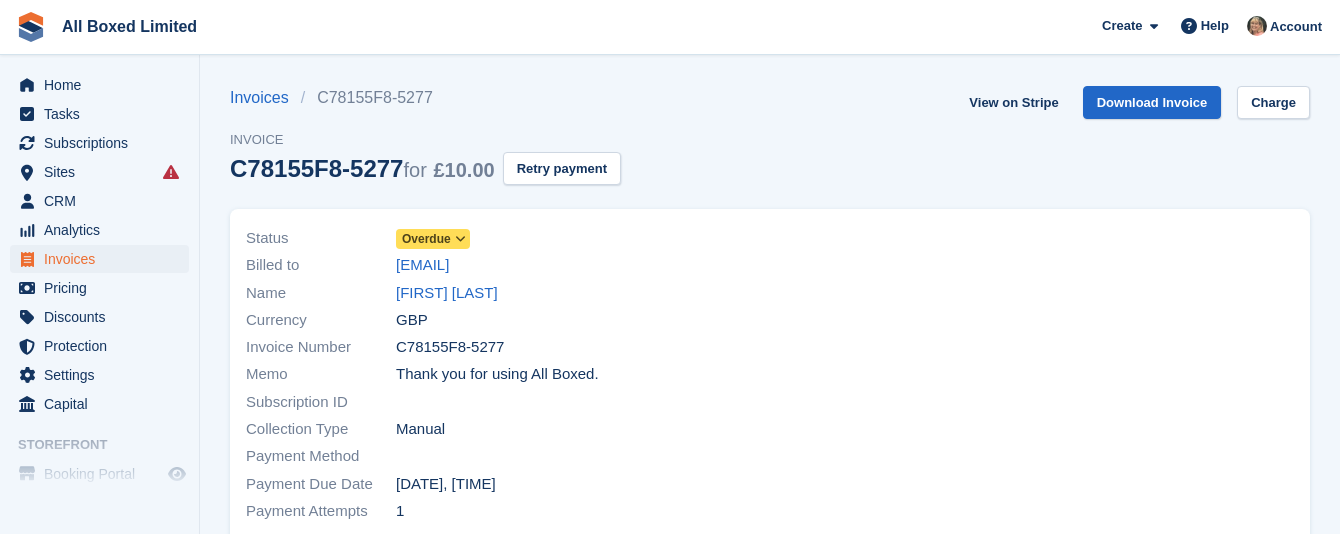 scroll, scrollTop: 0, scrollLeft: 0, axis: both 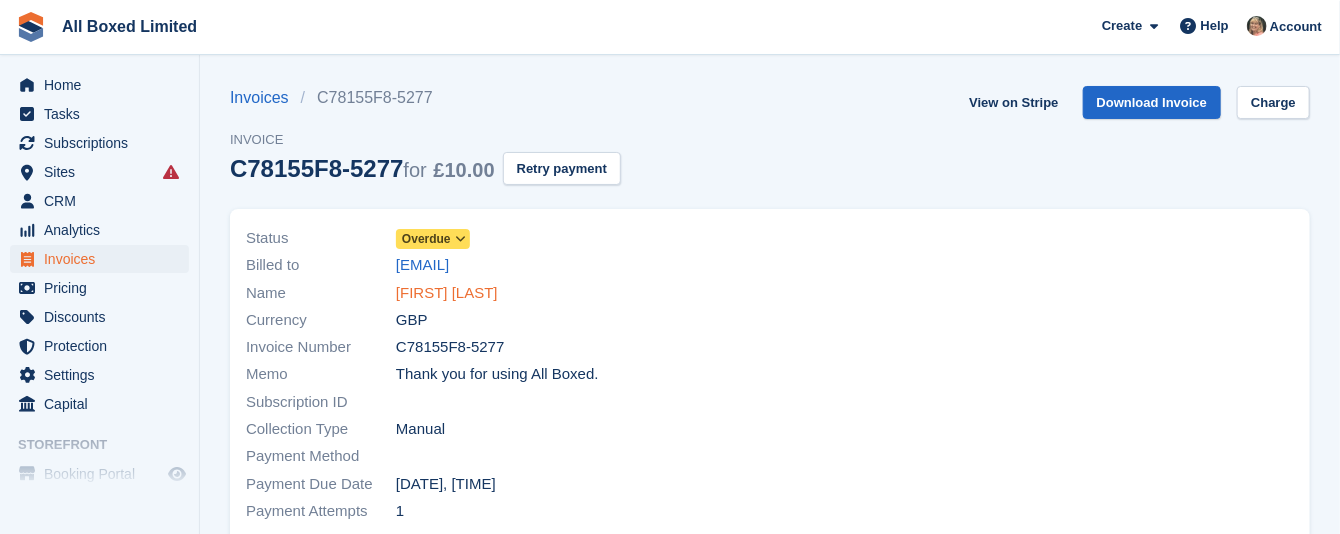 click on "Rebecca Leach" at bounding box center (447, 293) 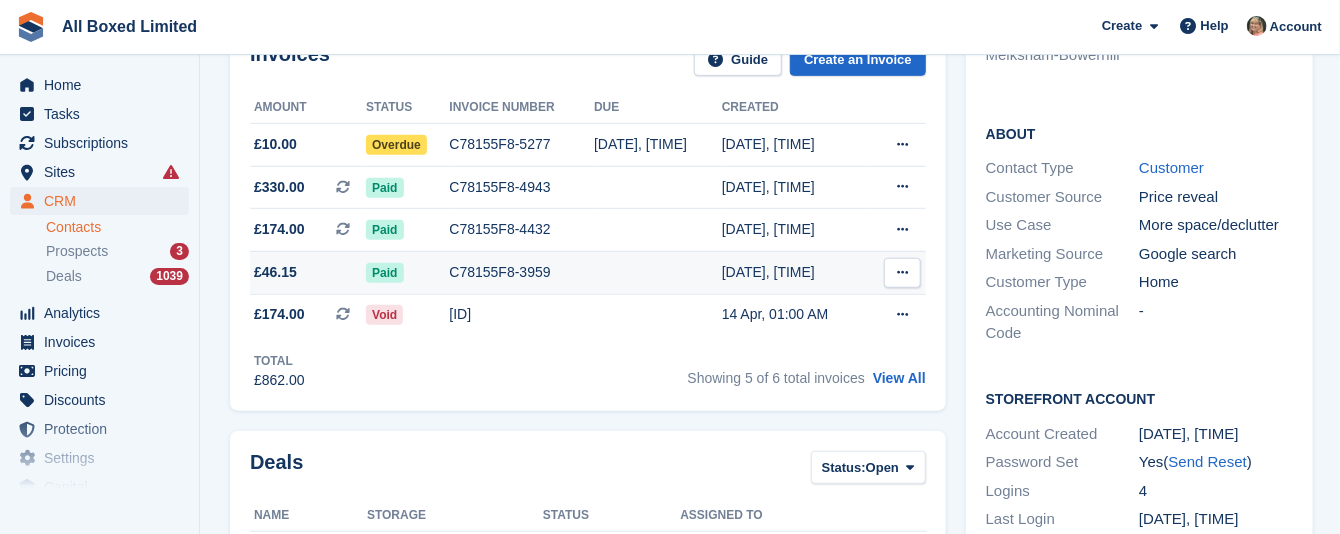 scroll, scrollTop: 450, scrollLeft: 0, axis: vertical 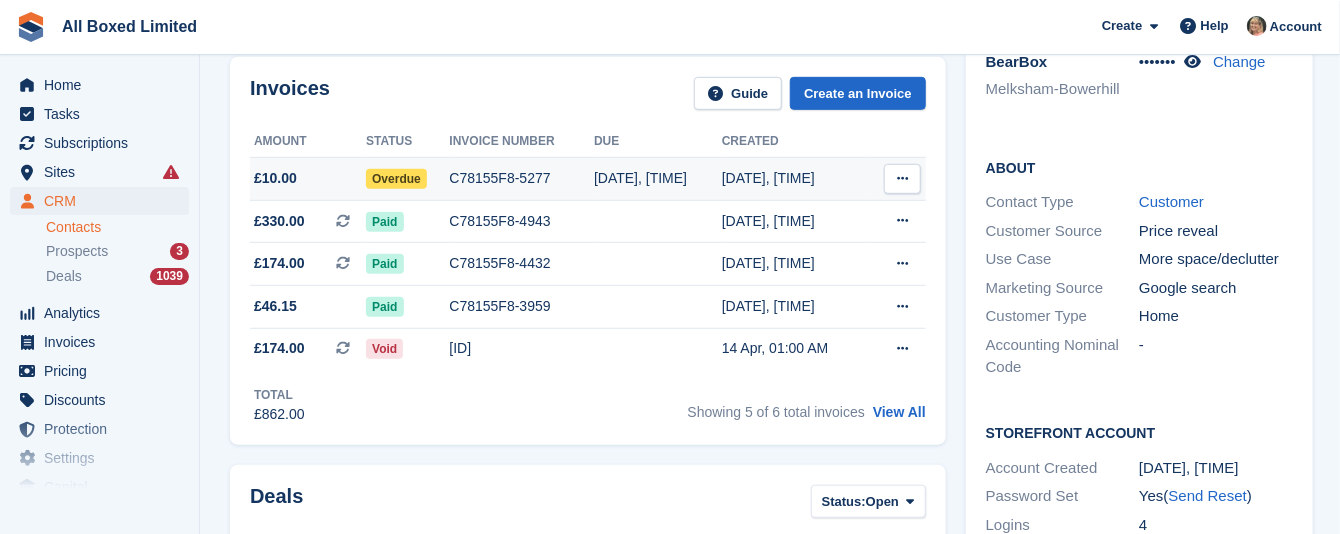 click on "C78155F8-5277" at bounding box center [521, 178] 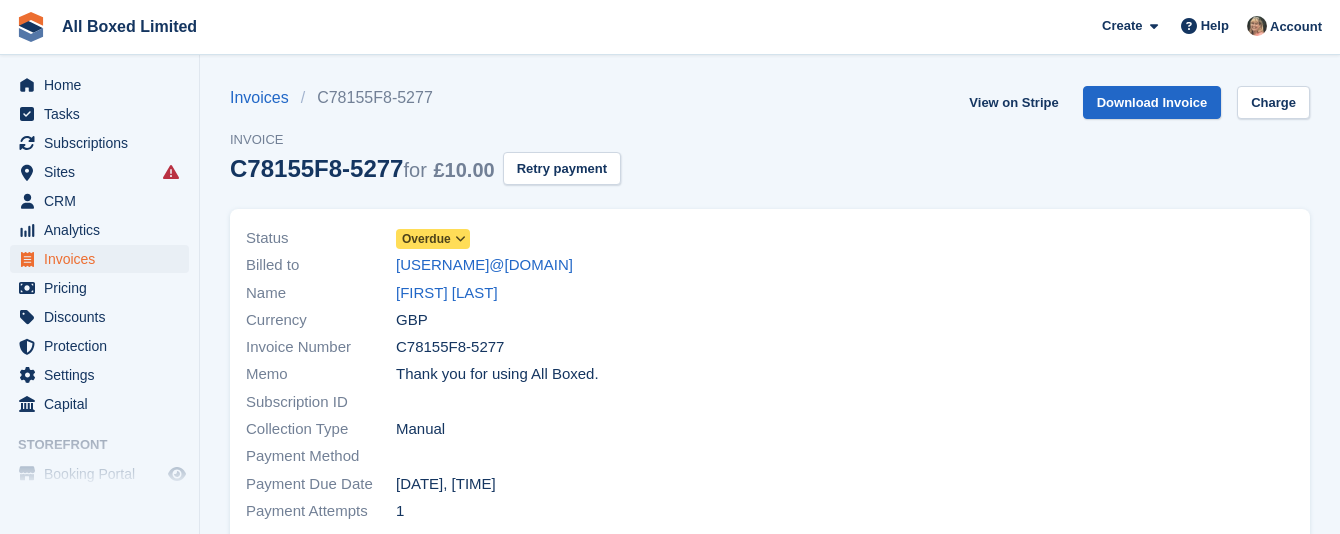 scroll, scrollTop: 0, scrollLeft: 0, axis: both 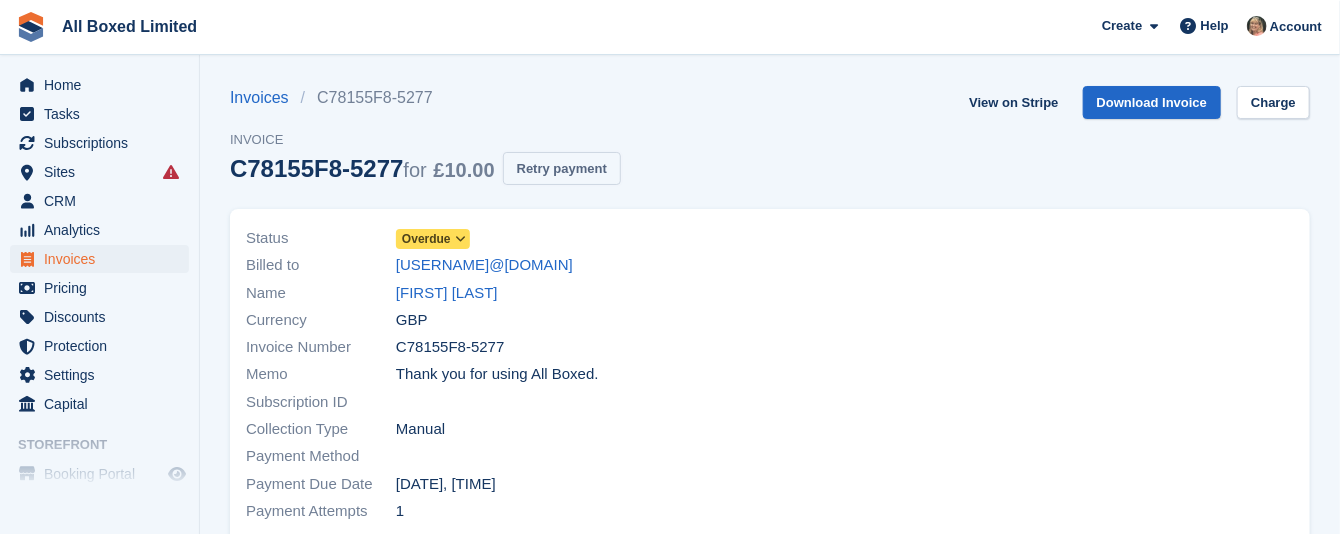 click on "Retry payment" at bounding box center [562, 168] 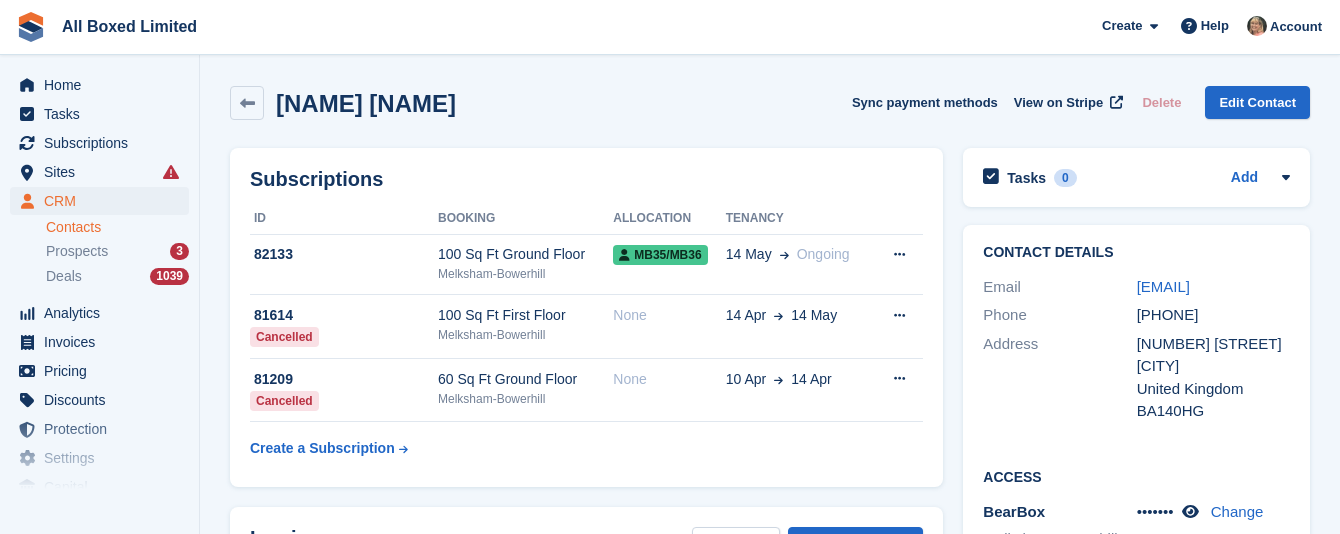 scroll, scrollTop: 450, scrollLeft: 0, axis: vertical 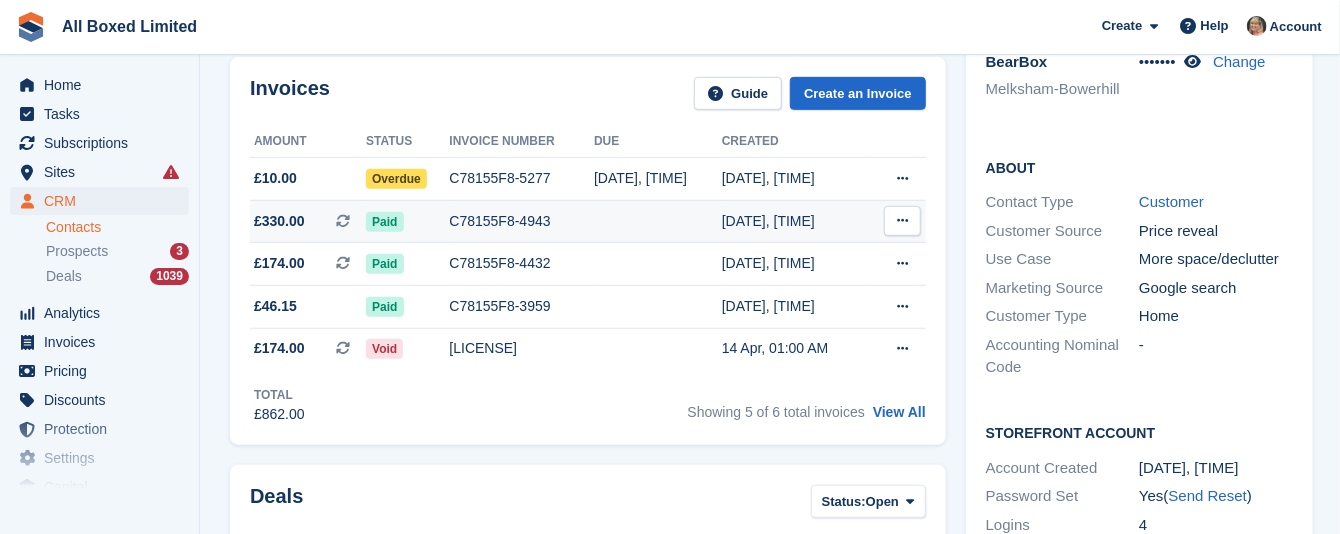 click on "C78155F8-4943" at bounding box center [521, 221] 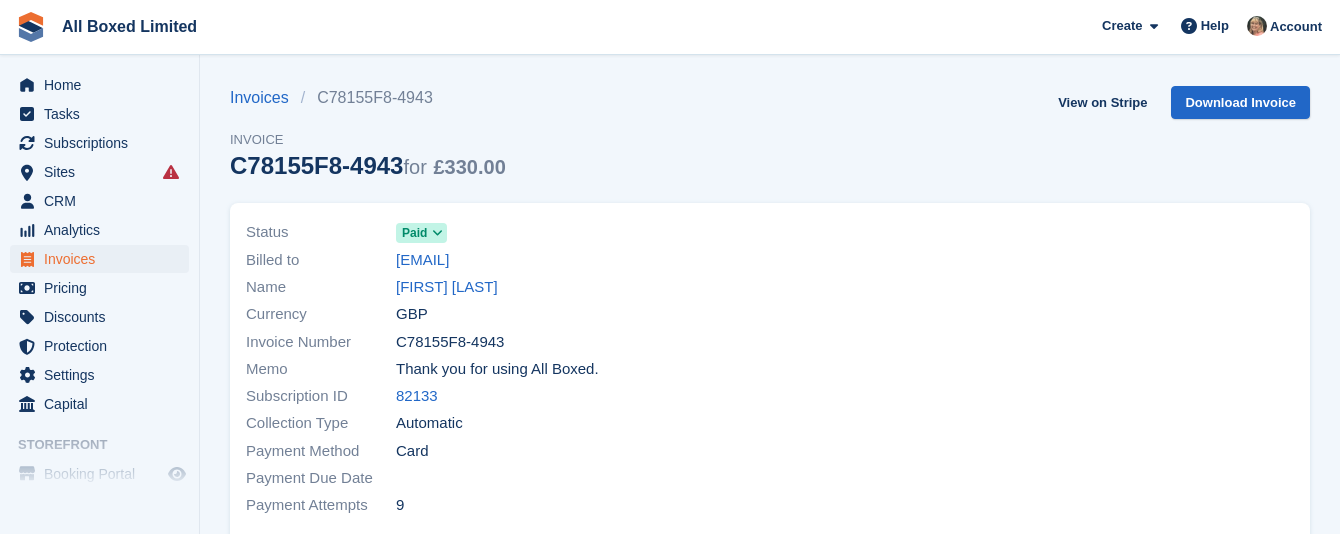 scroll, scrollTop: 0, scrollLeft: 0, axis: both 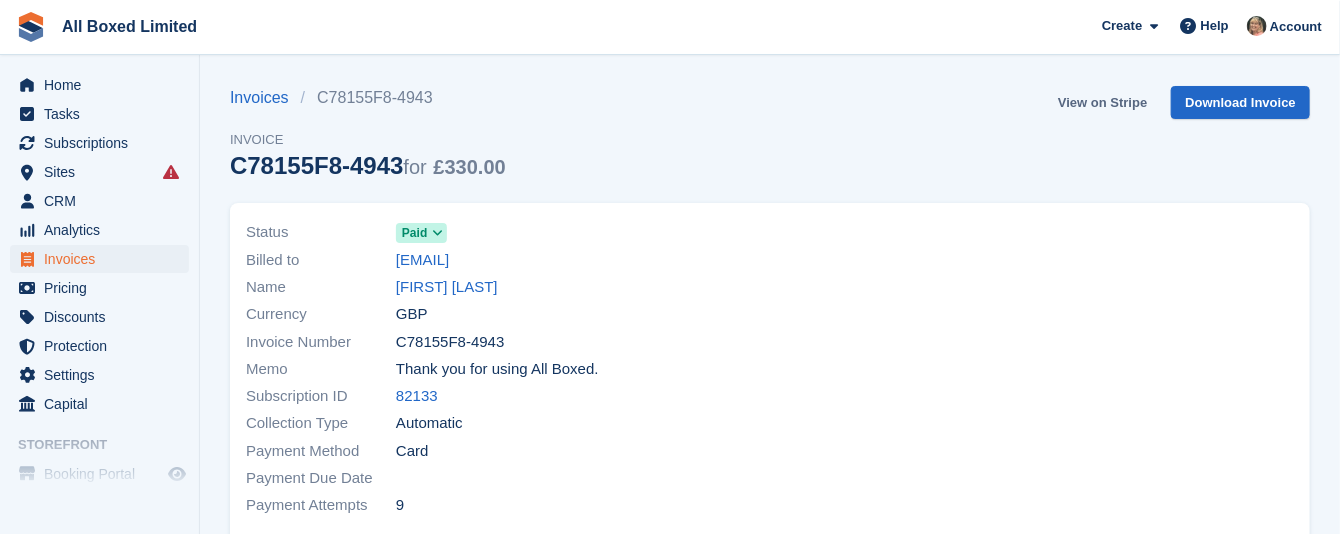 click on "View on Stripe" at bounding box center (1102, 102) 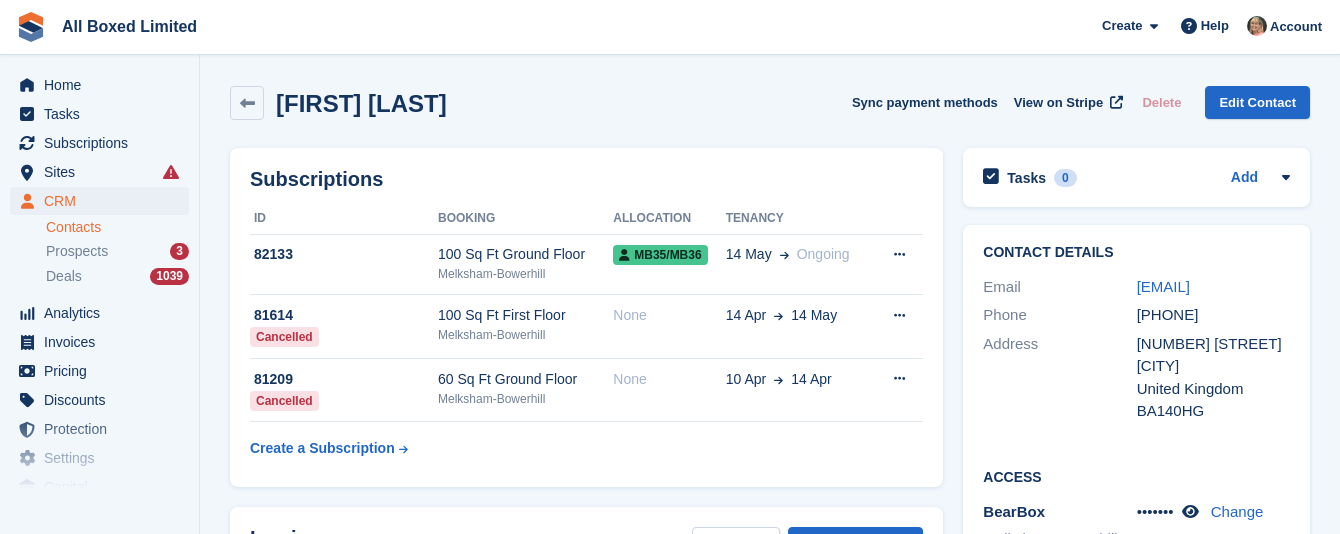scroll, scrollTop: 450, scrollLeft: 0, axis: vertical 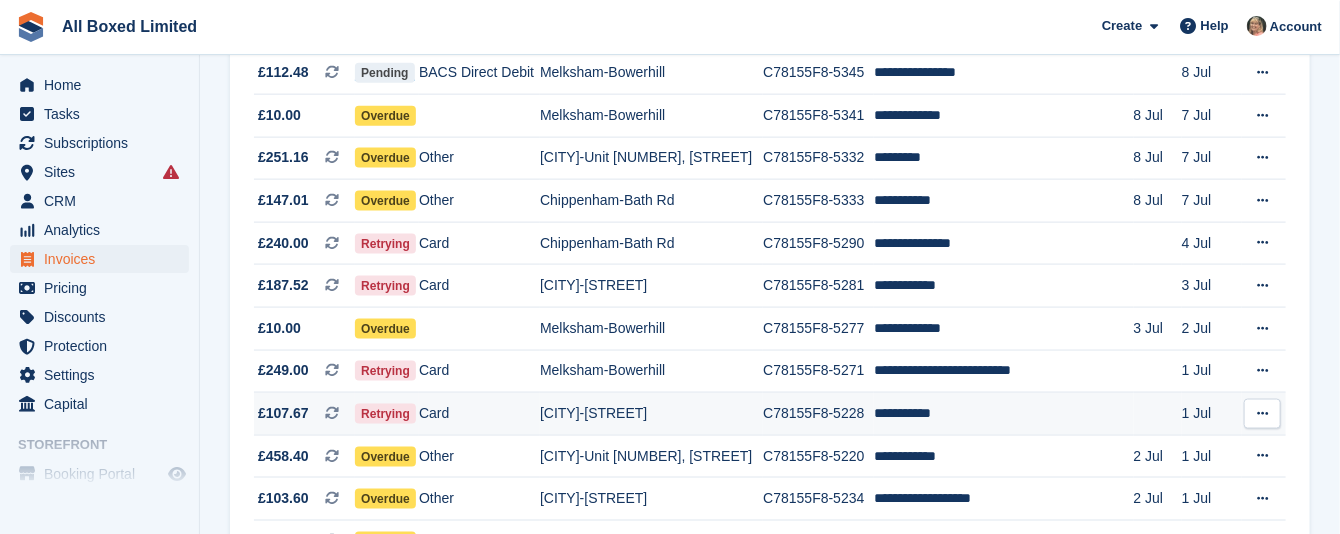 click on "[CITY]-[STREET]" at bounding box center [651, 414] 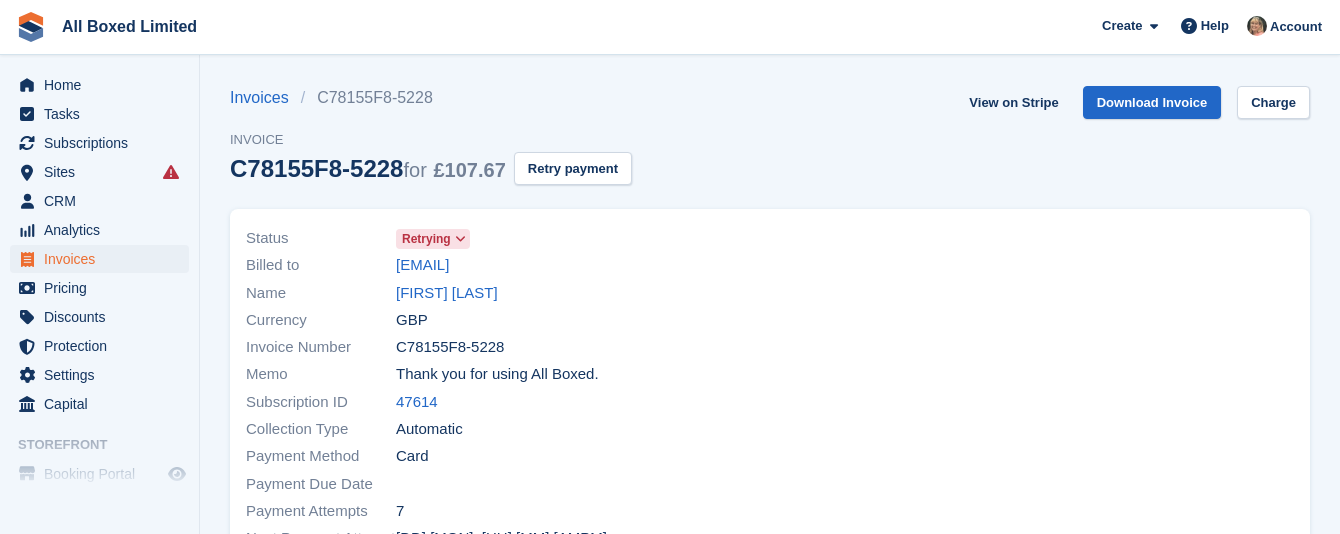 scroll, scrollTop: 0, scrollLeft: 0, axis: both 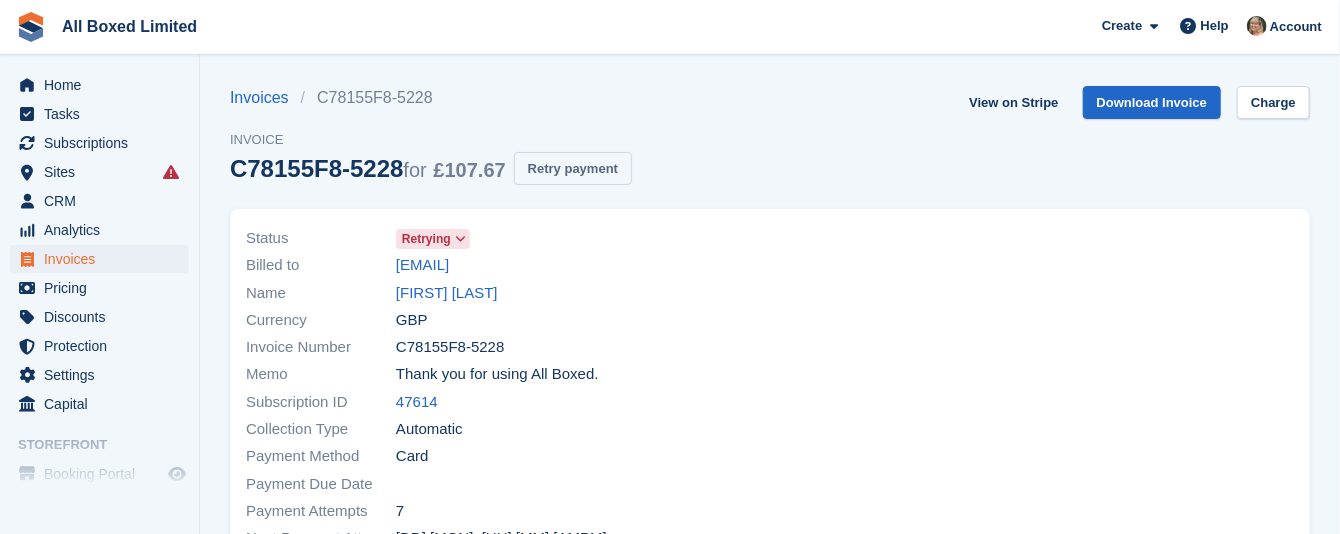 click on "Retry payment" at bounding box center [573, 168] 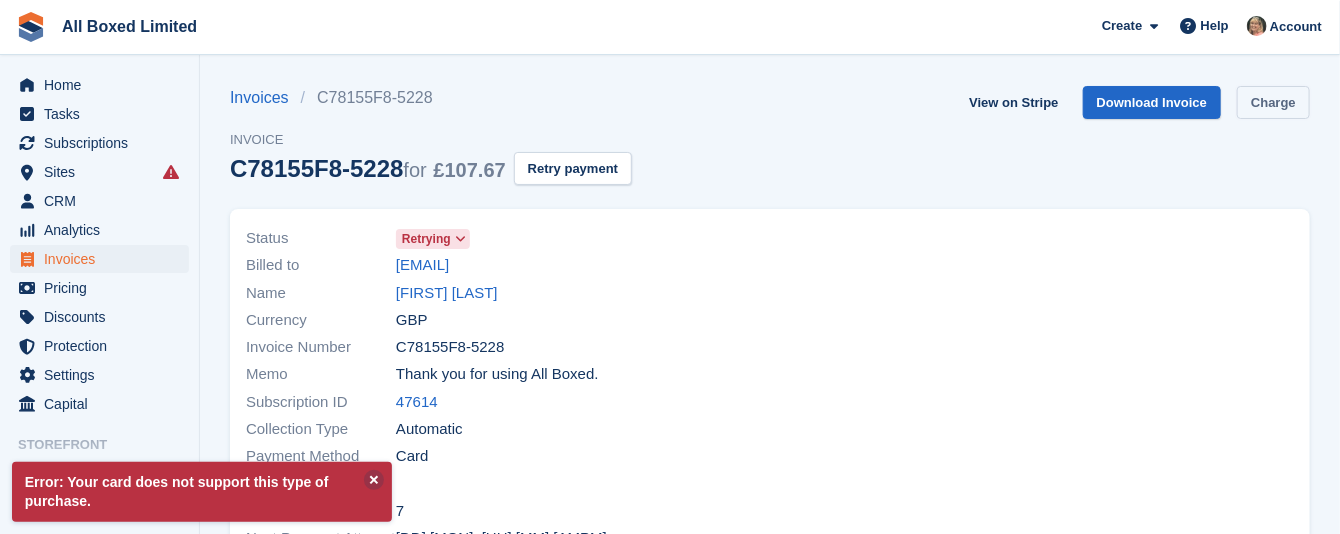 click on "Charge" at bounding box center [1273, 102] 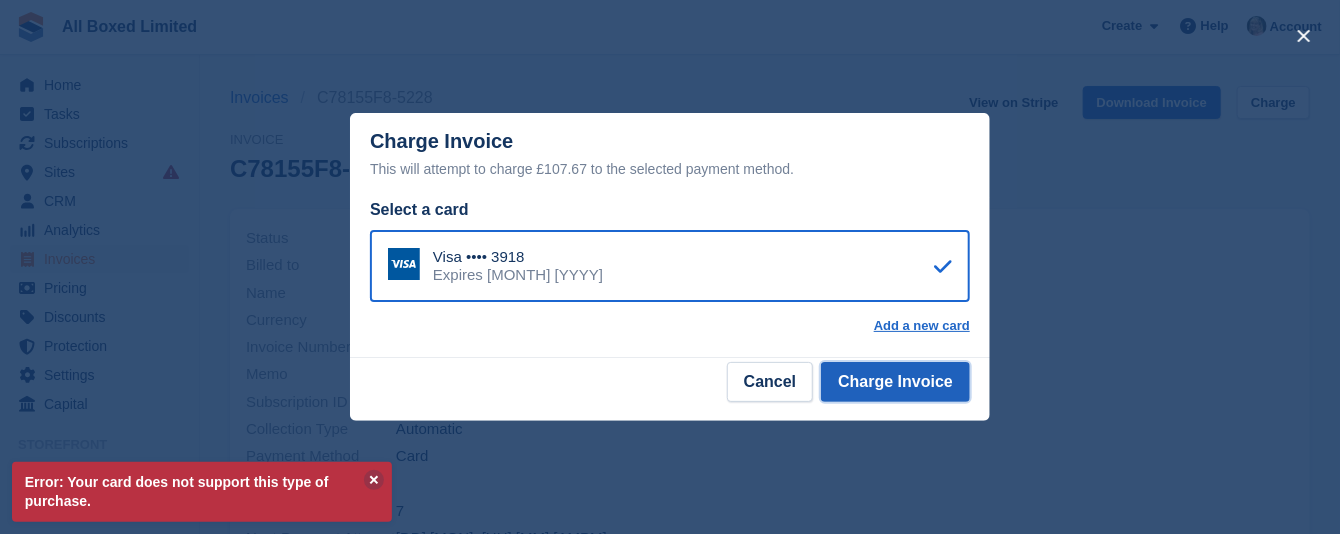 click on "Charge Invoice" at bounding box center (895, 382) 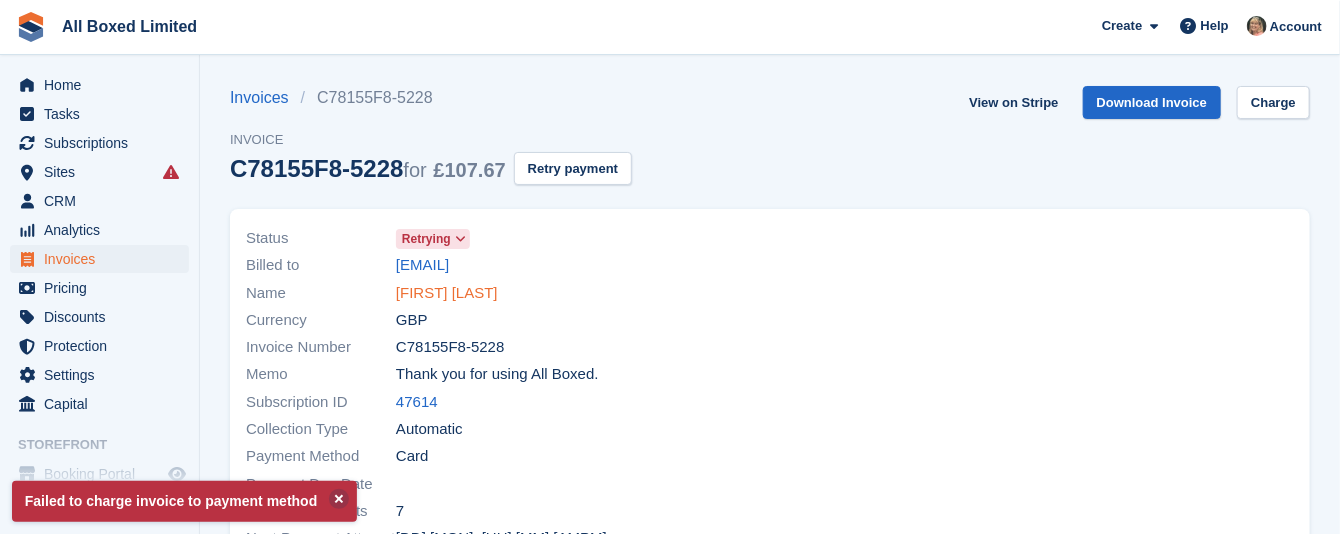 click on "[FIRST] [LAST]" at bounding box center (447, 293) 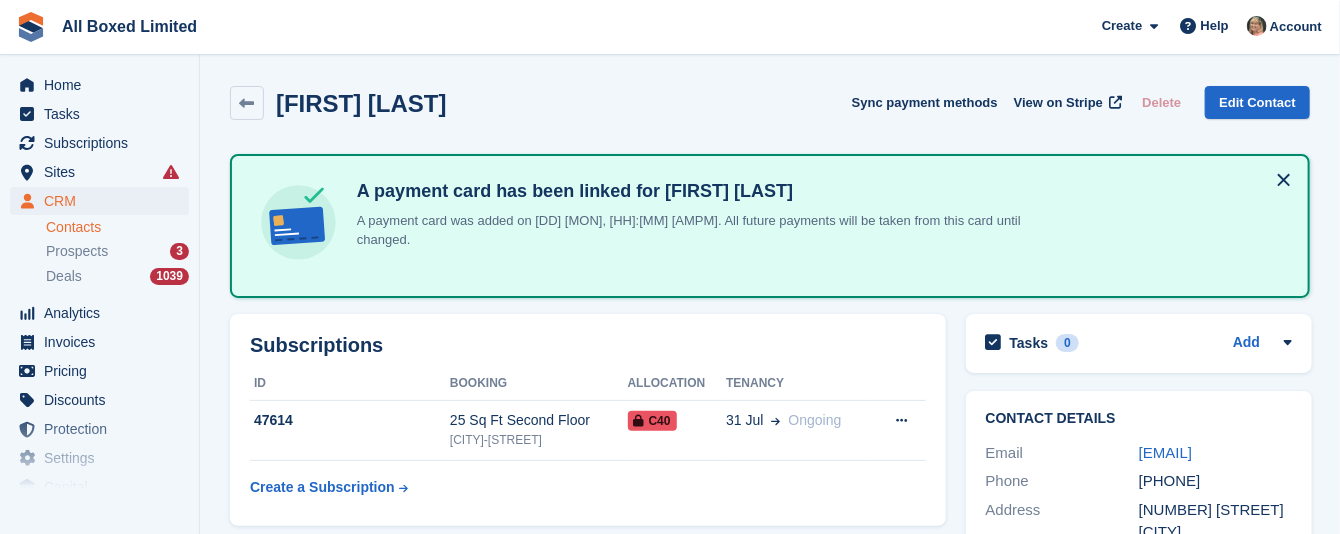 scroll, scrollTop: 300, scrollLeft: 0, axis: vertical 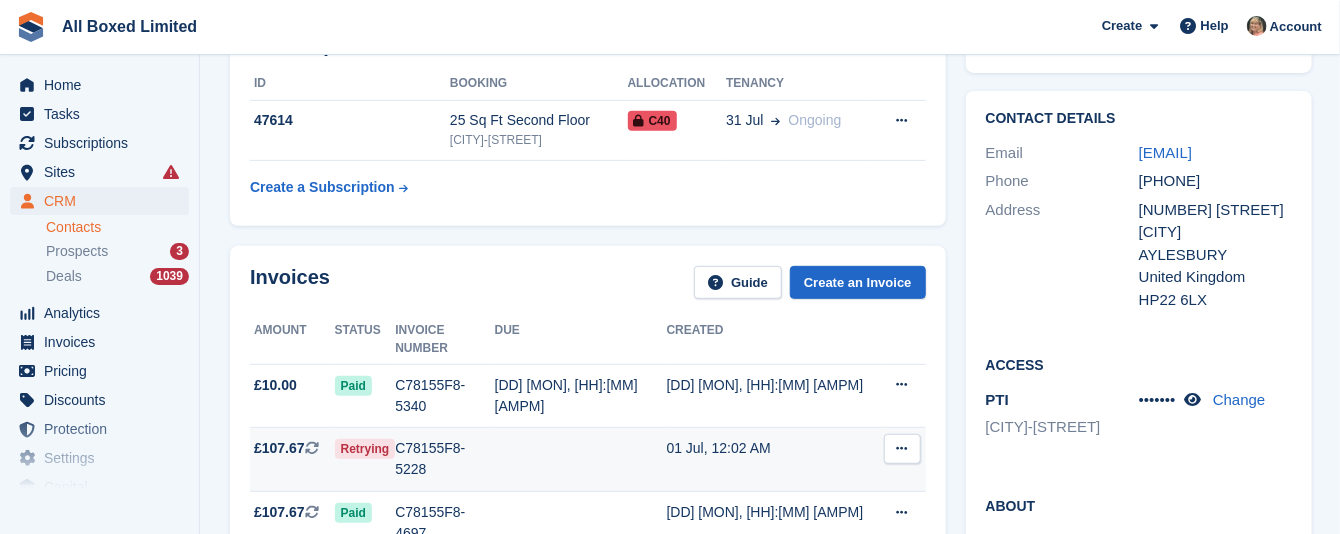 click on "C78155F8-5228" at bounding box center (444, 459) 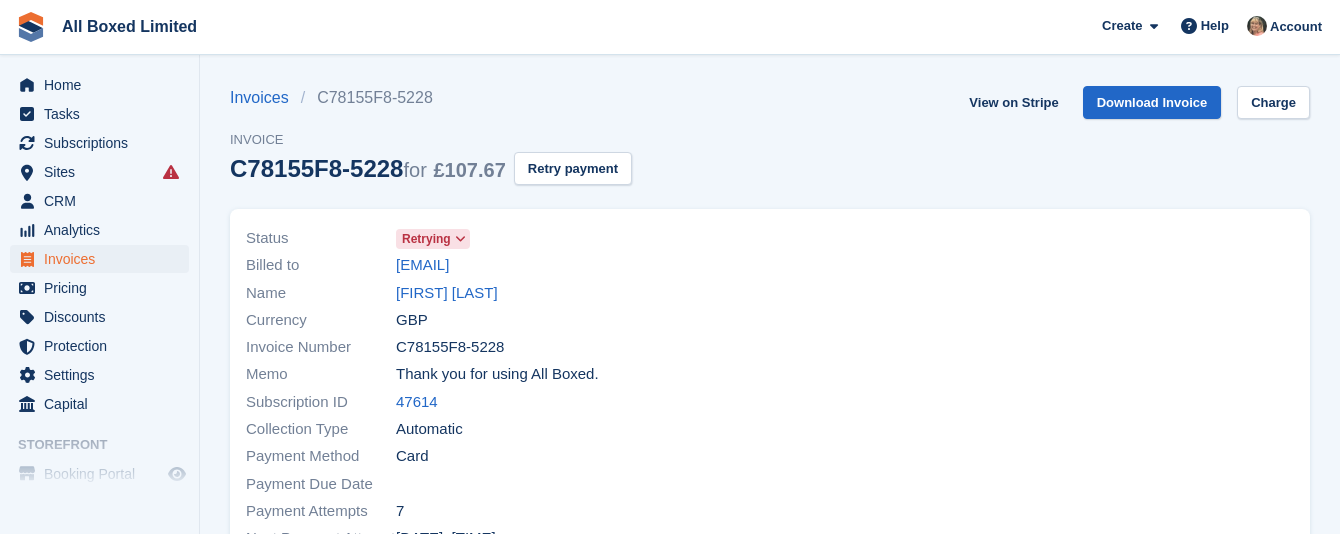 scroll, scrollTop: 0, scrollLeft: 0, axis: both 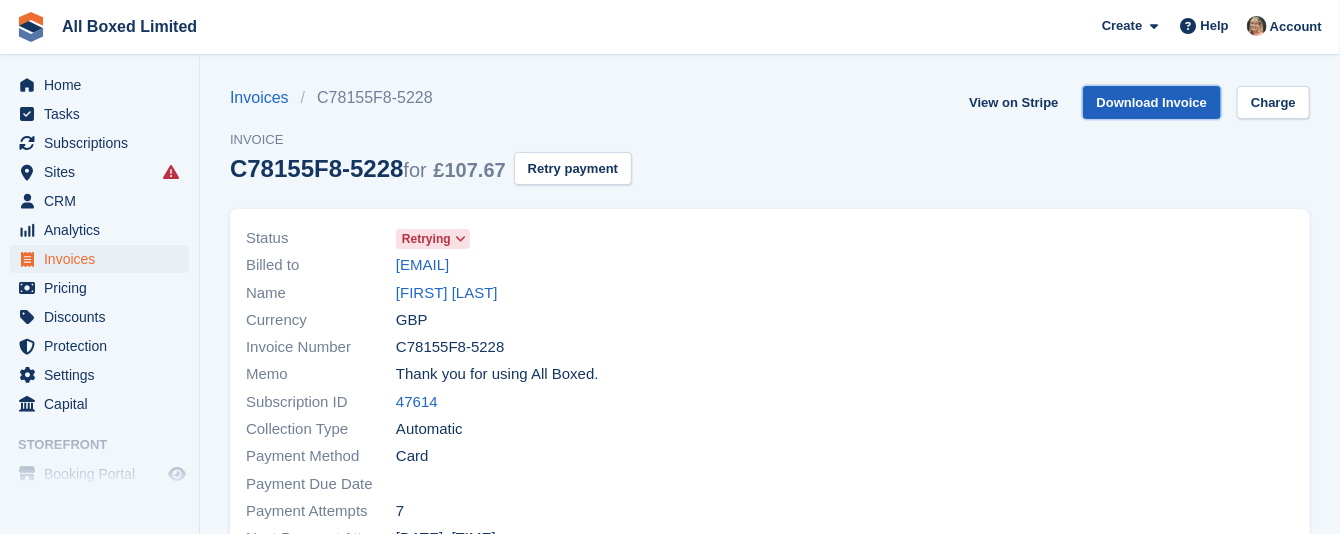 click on "Download Invoice" at bounding box center [1152, 102] 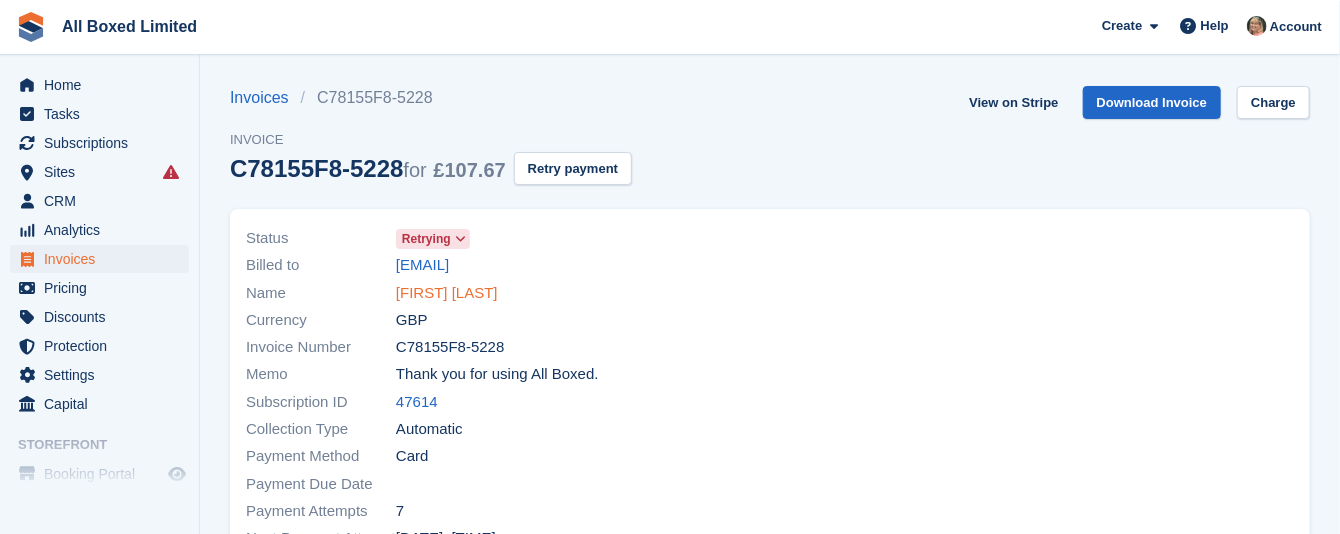 click on "Lindi Watts" at bounding box center (447, 293) 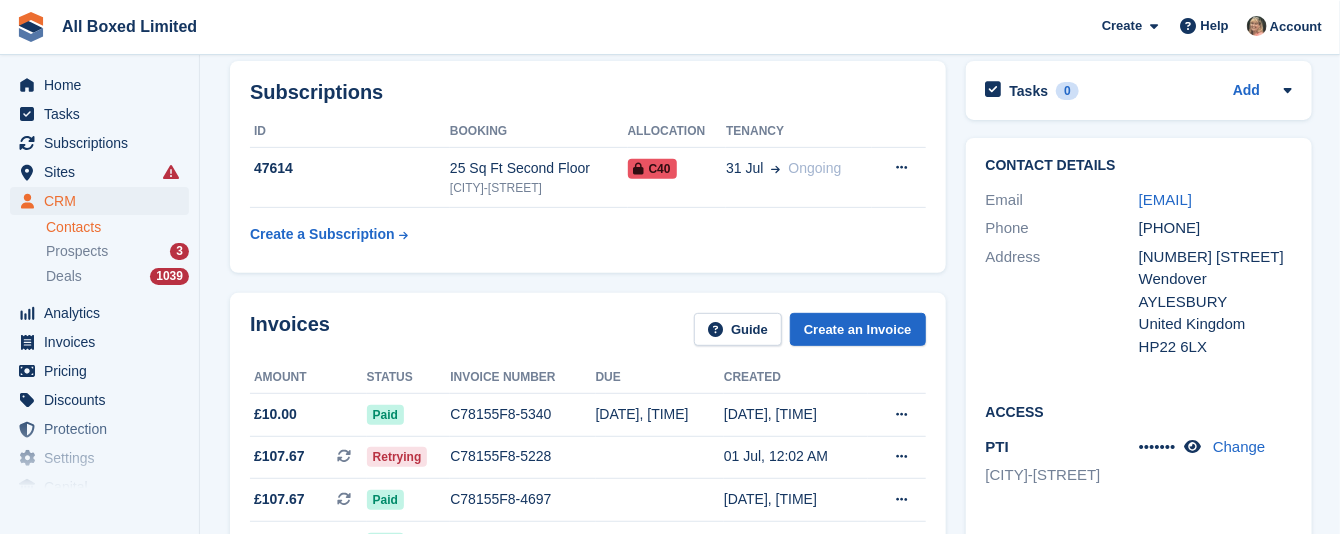 scroll, scrollTop: 300, scrollLeft: 0, axis: vertical 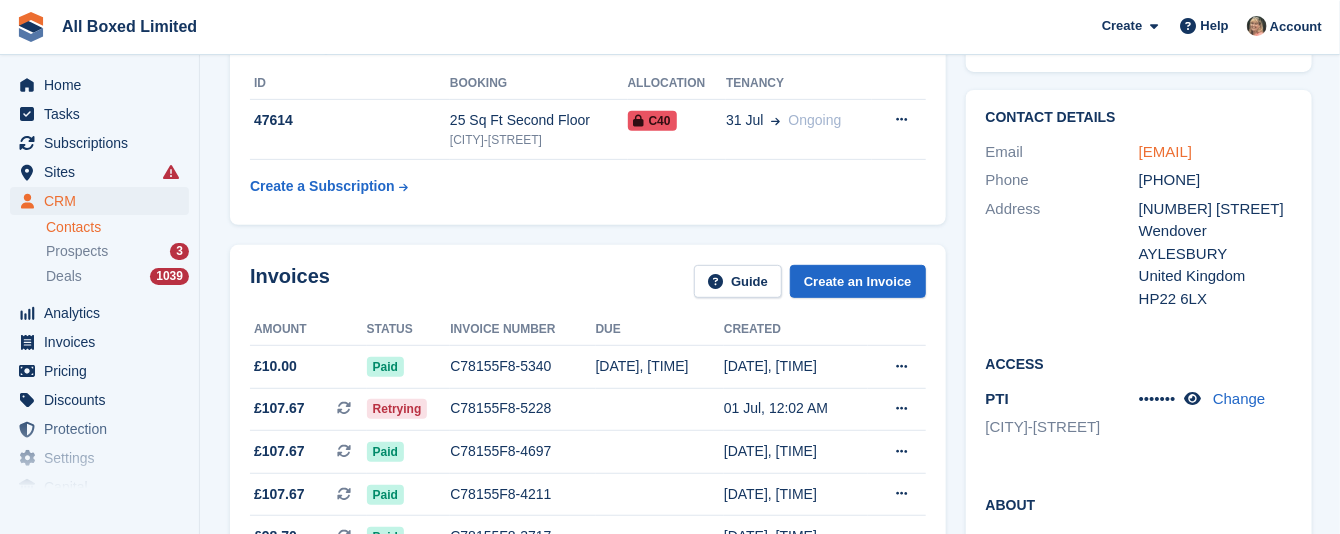 click on "lindi.d@me.com" at bounding box center [1165, 151] 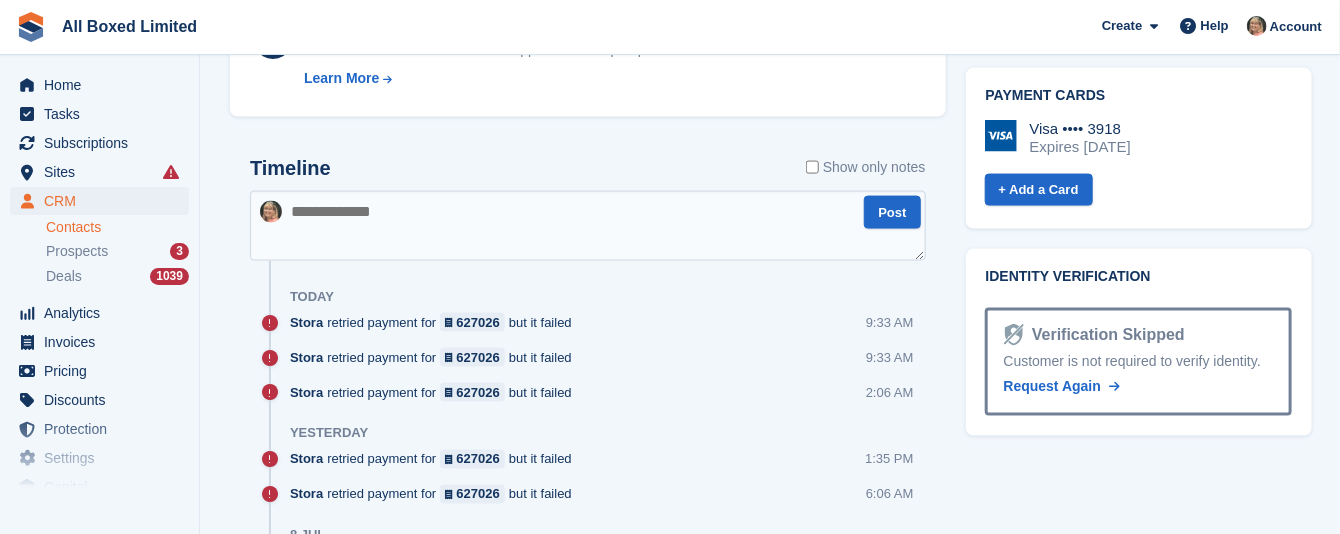 scroll, scrollTop: 1200, scrollLeft: 0, axis: vertical 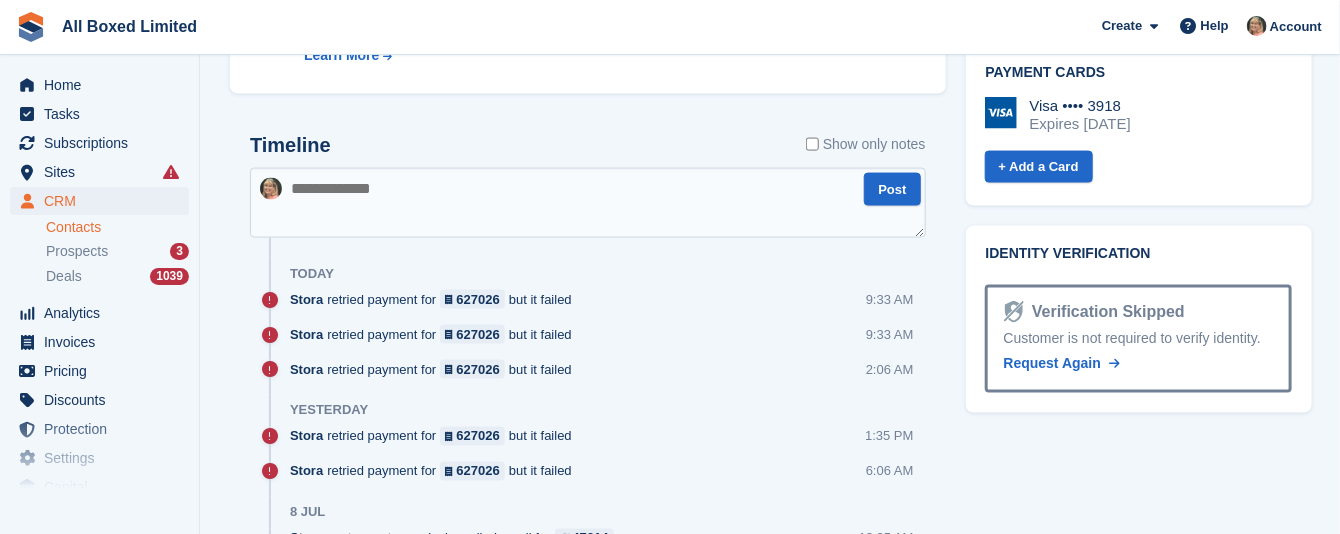 click at bounding box center [588, 203] 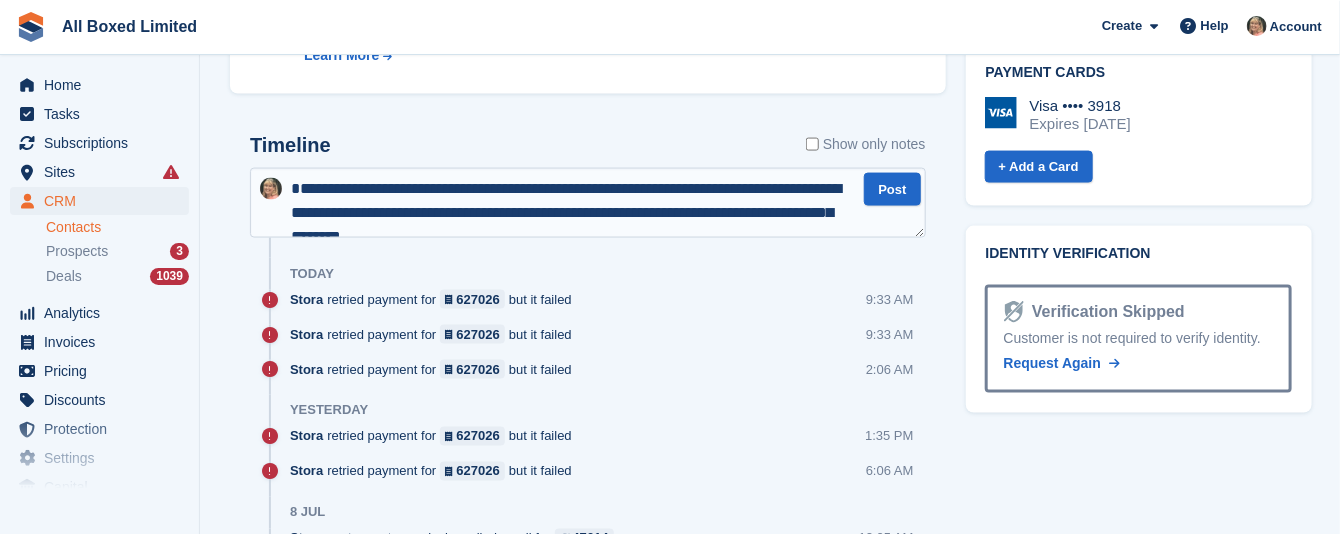 scroll, scrollTop: 203, scrollLeft: 0, axis: vertical 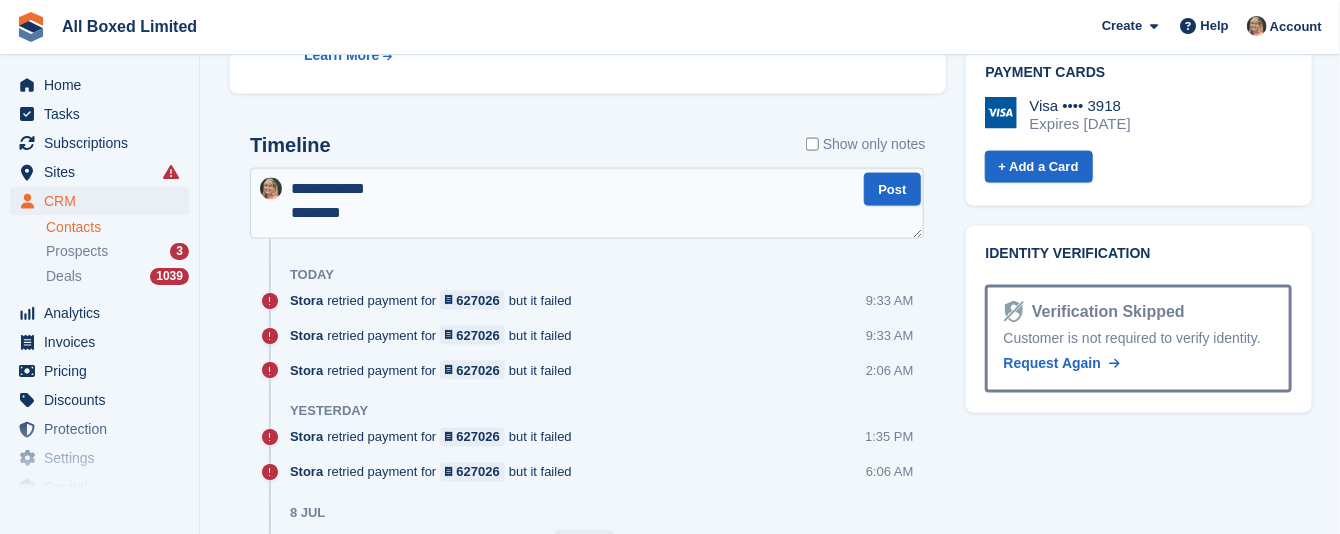 type 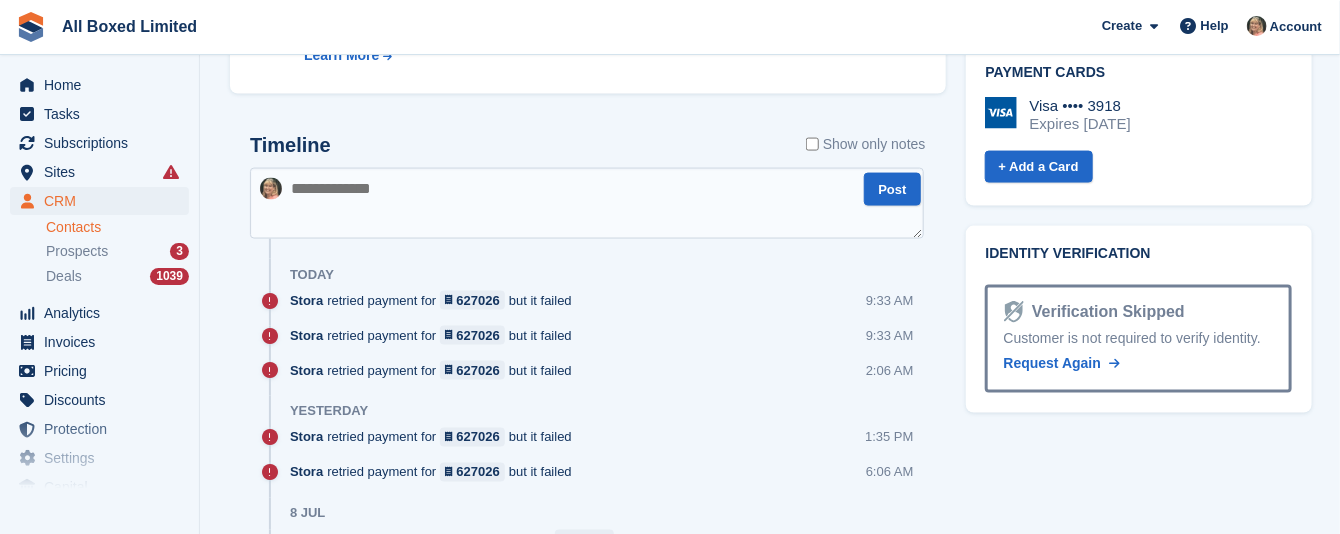 scroll, scrollTop: 0, scrollLeft: 0, axis: both 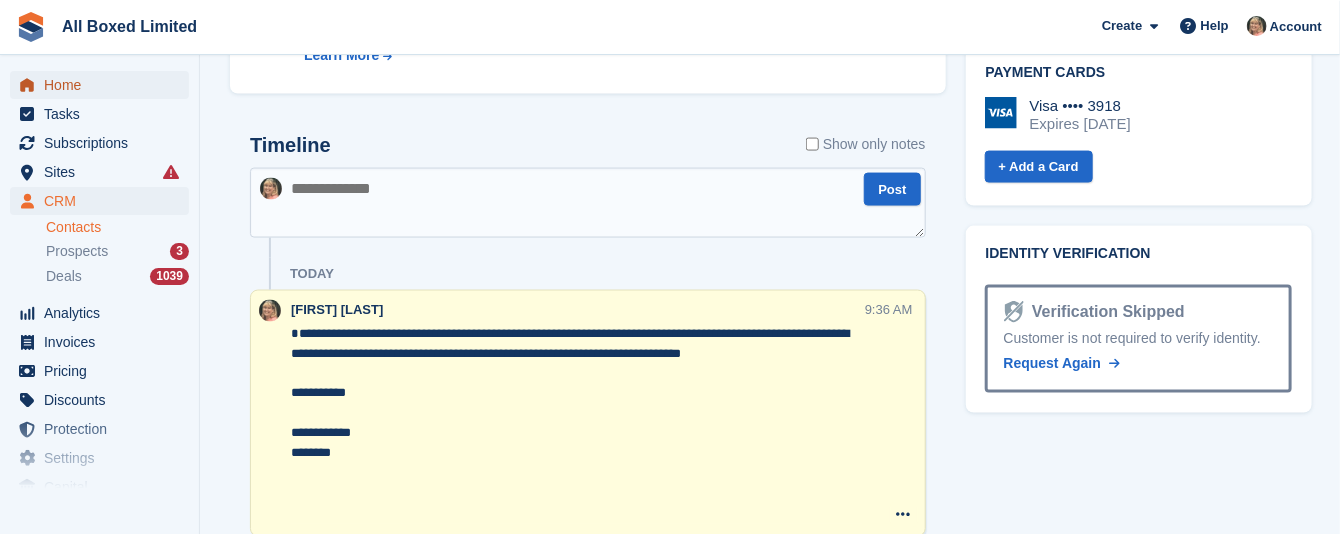 click on "Home" at bounding box center [104, 85] 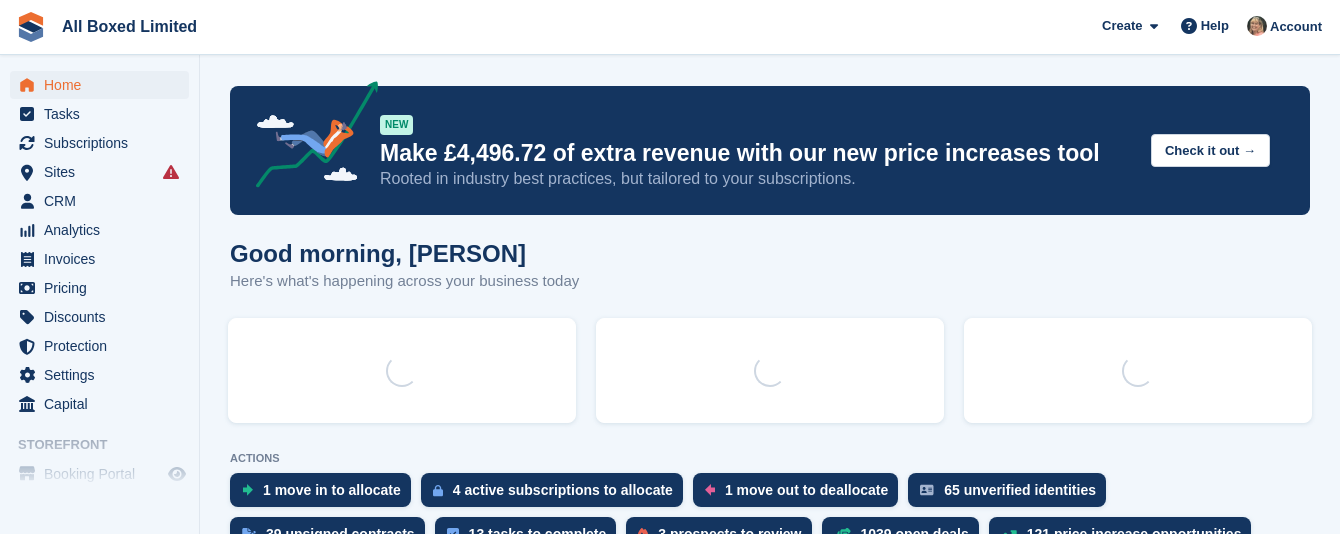 scroll, scrollTop: 0, scrollLeft: 0, axis: both 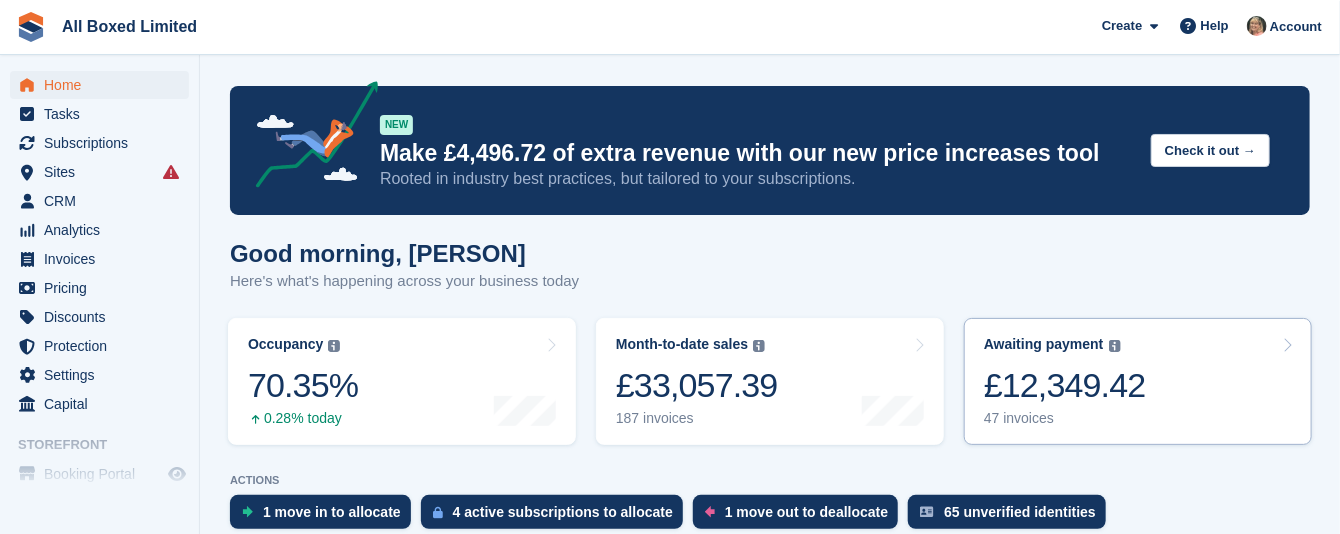 click on "47 invoices" at bounding box center [1065, 418] 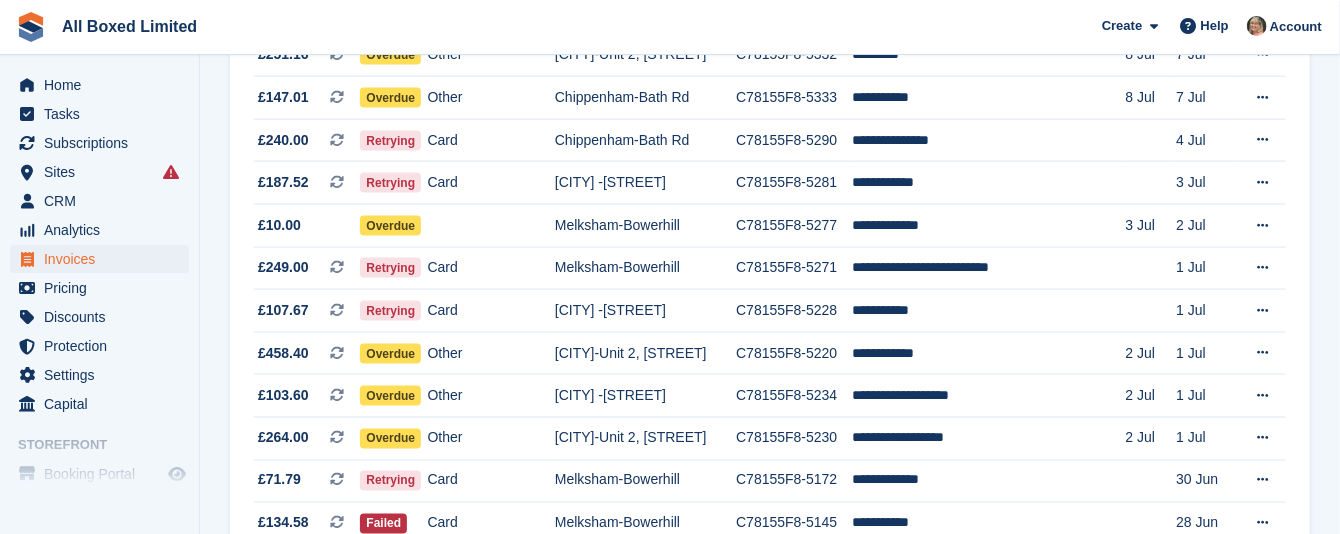scroll, scrollTop: 1200, scrollLeft: 0, axis: vertical 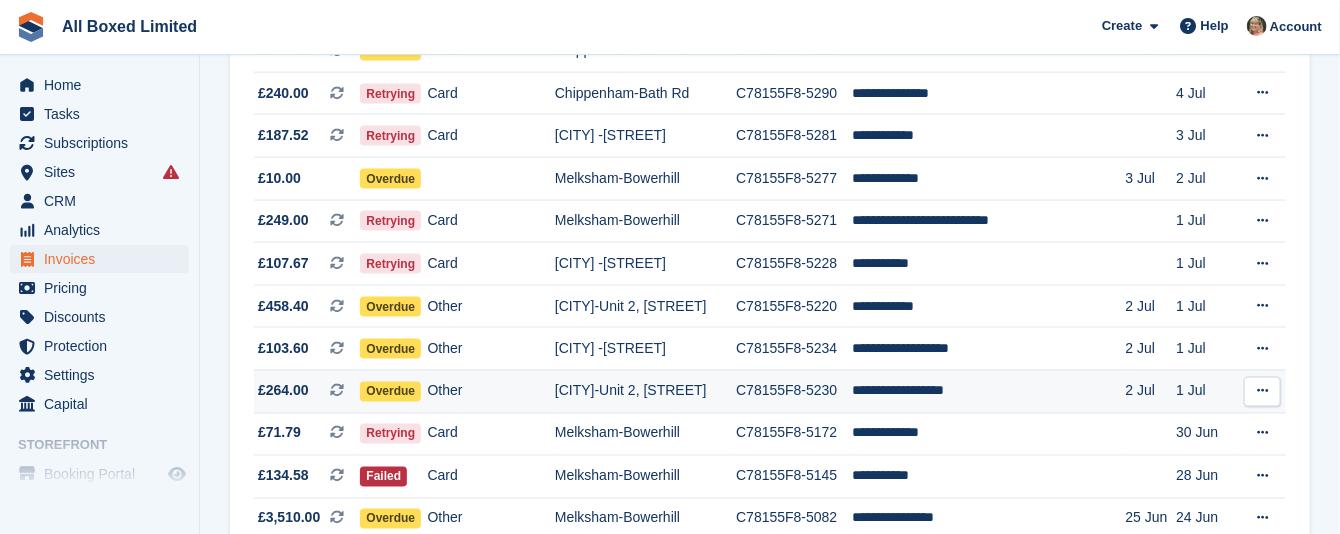 click on "[CITY]-[STREET]" at bounding box center (645, 391) 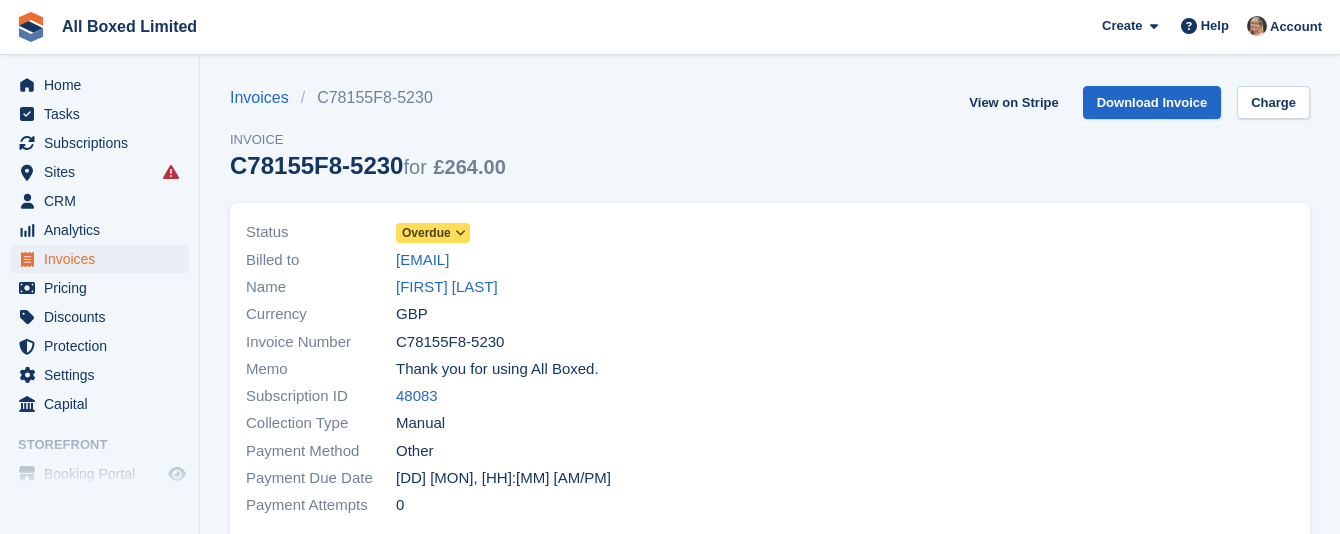 scroll, scrollTop: 0, scrollLeft: 0, axis: both 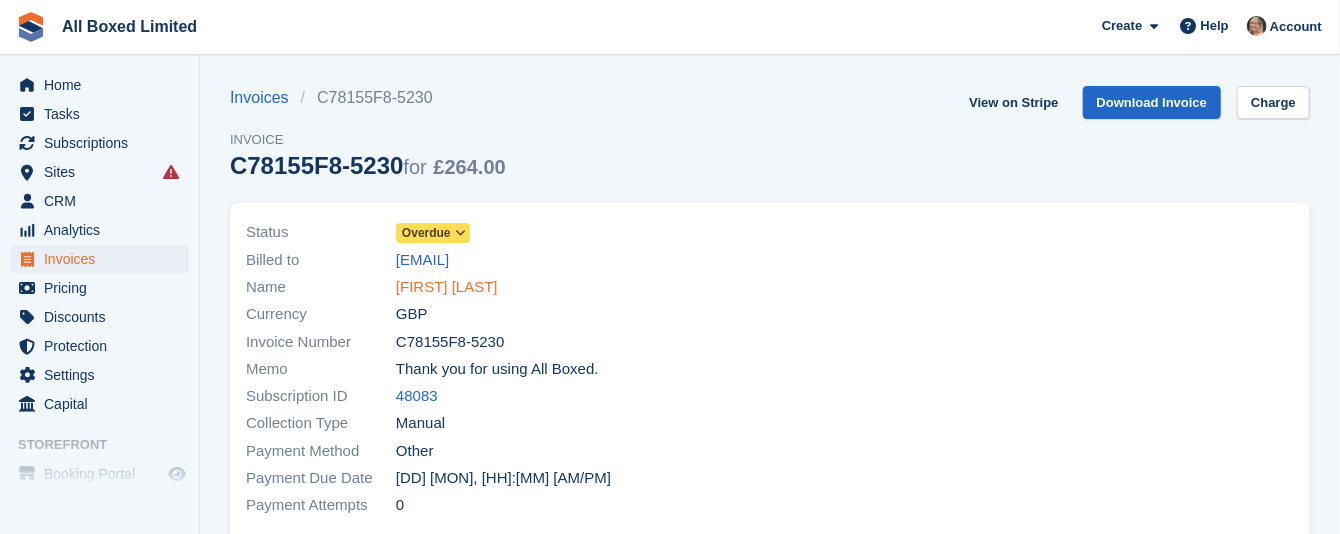 click on "Angela Biddlecombe" at bounding box center (447, 287) 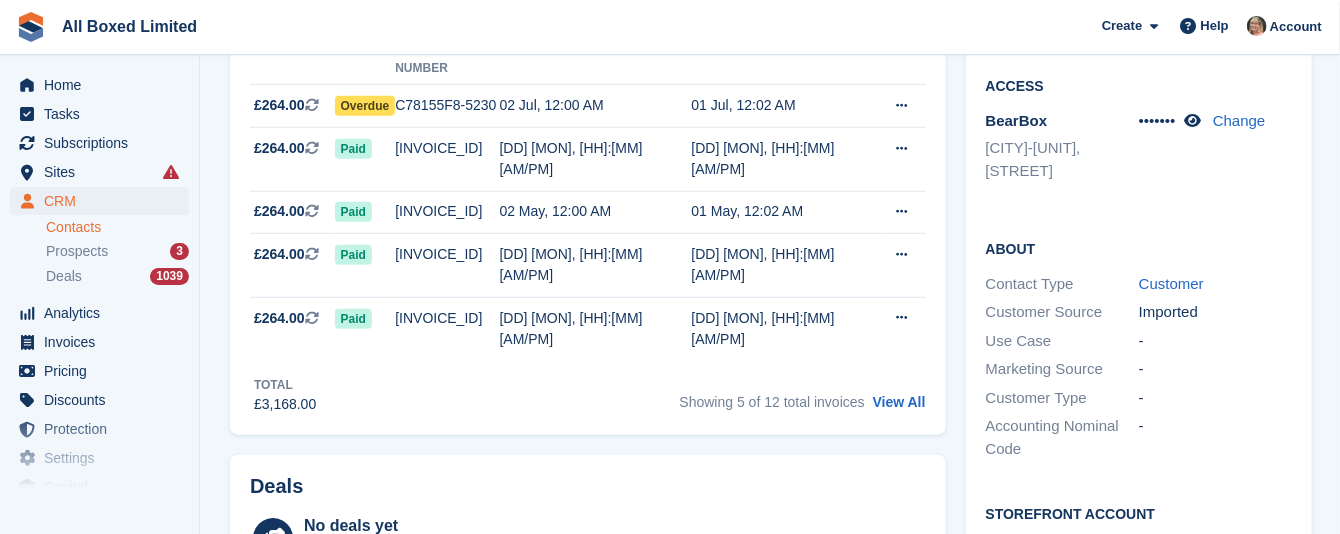 scroll, scrollTop: 379, scrollLeft: 0, axis: vertical 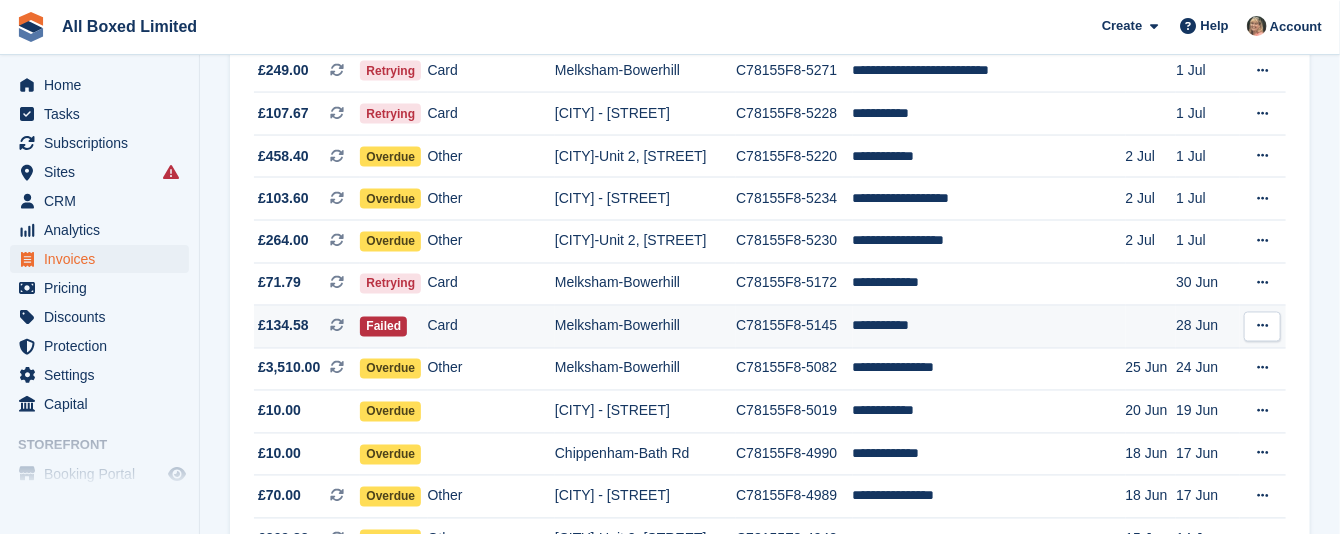 click on "Melksham-Bowerhill" at bounding box center (645, 327) 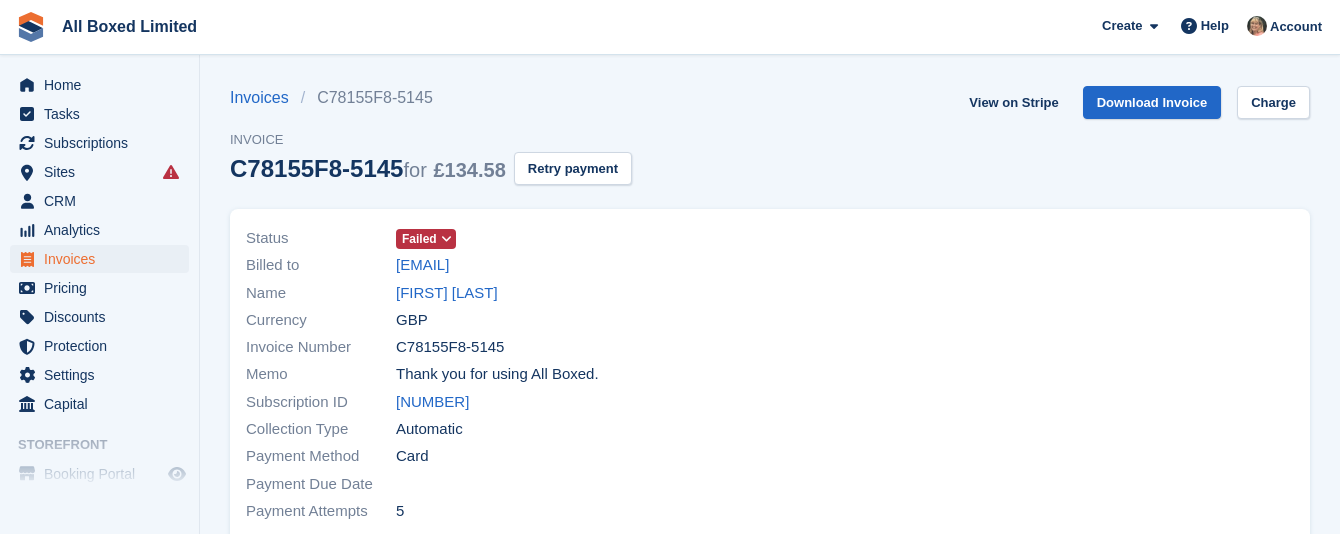 scroll, scrollTop: 0, scrollLeft: 0, axis: both 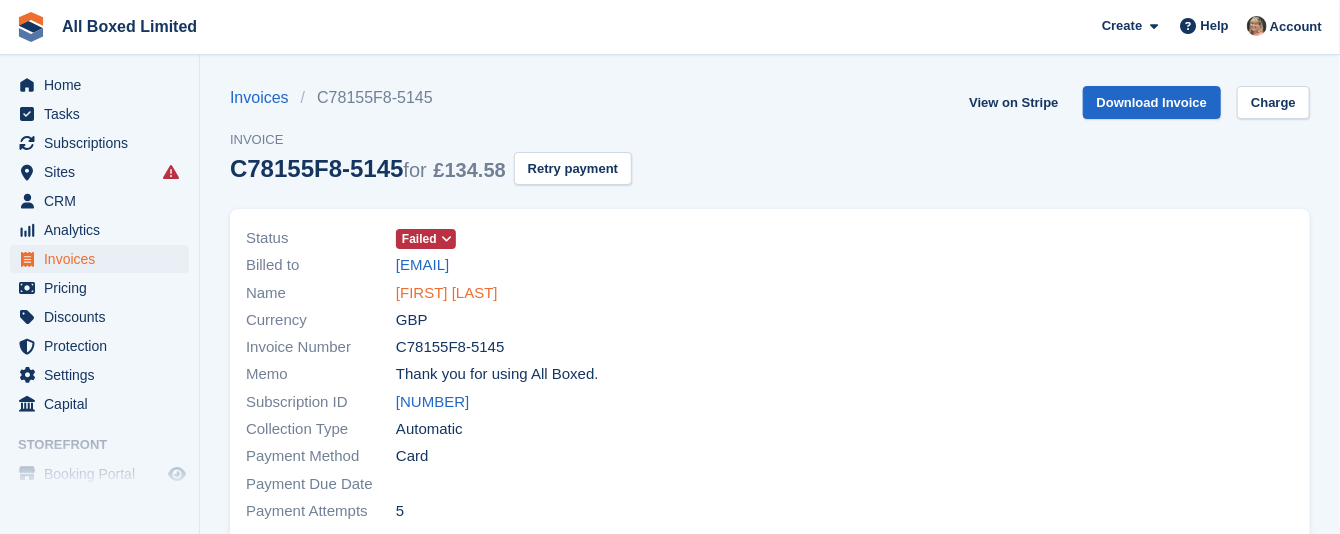 click on "[FIRST] [LAST]" at bounding box center [447, 293] 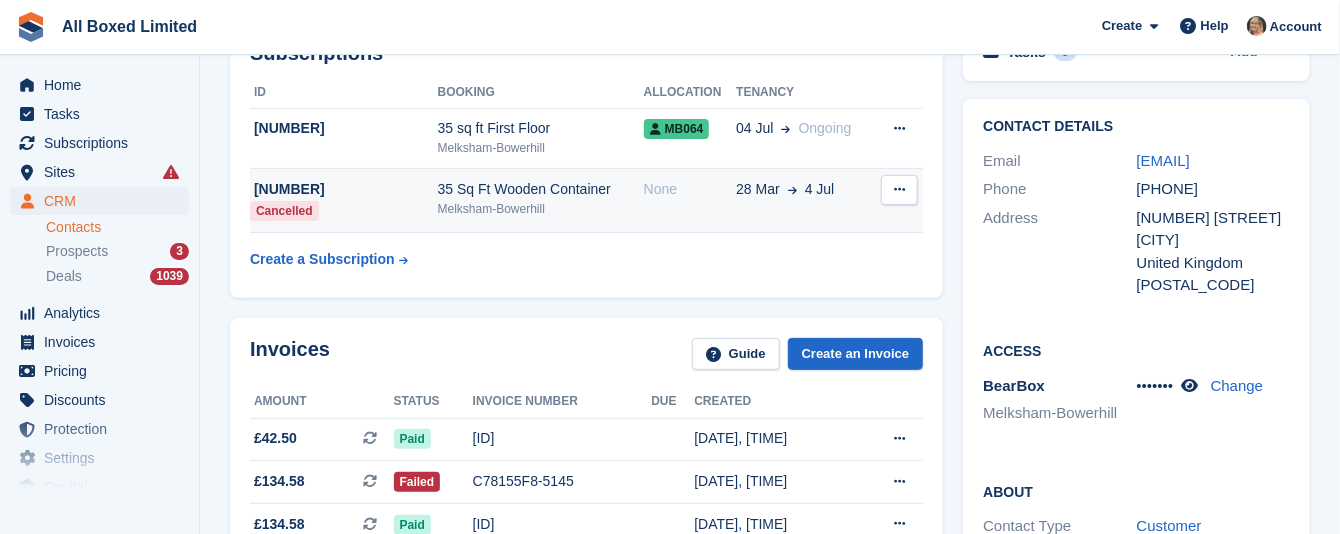 scroll, scrollTop: 300, scrollLeft: 0, axis: vertical 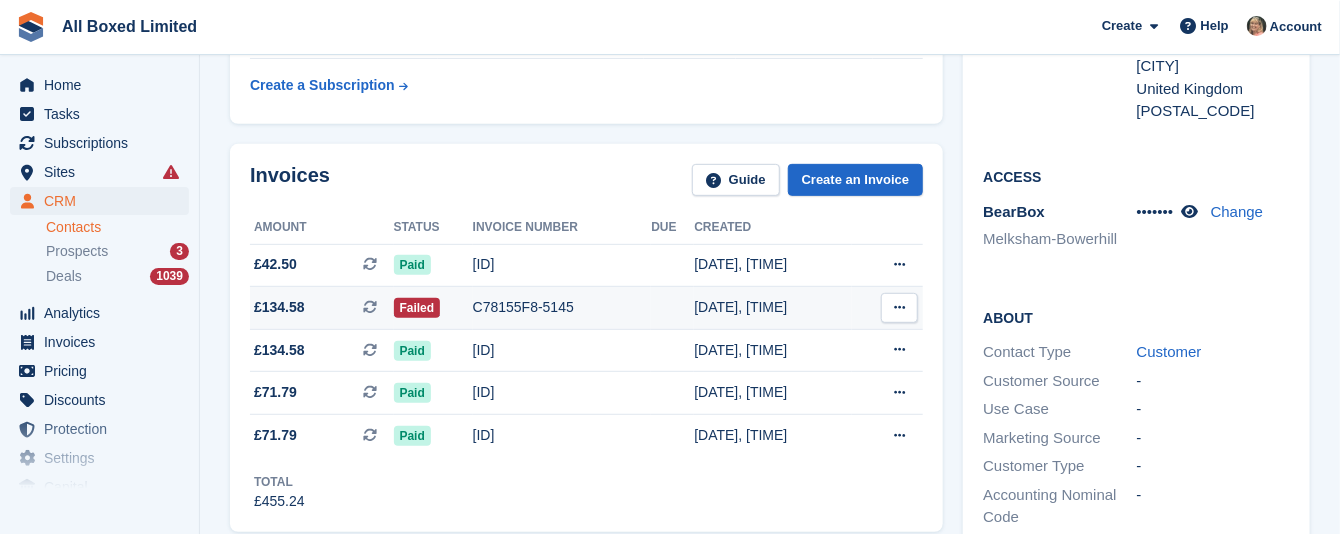 click on "C78155F8-5145" at bounding box center (562, 307) 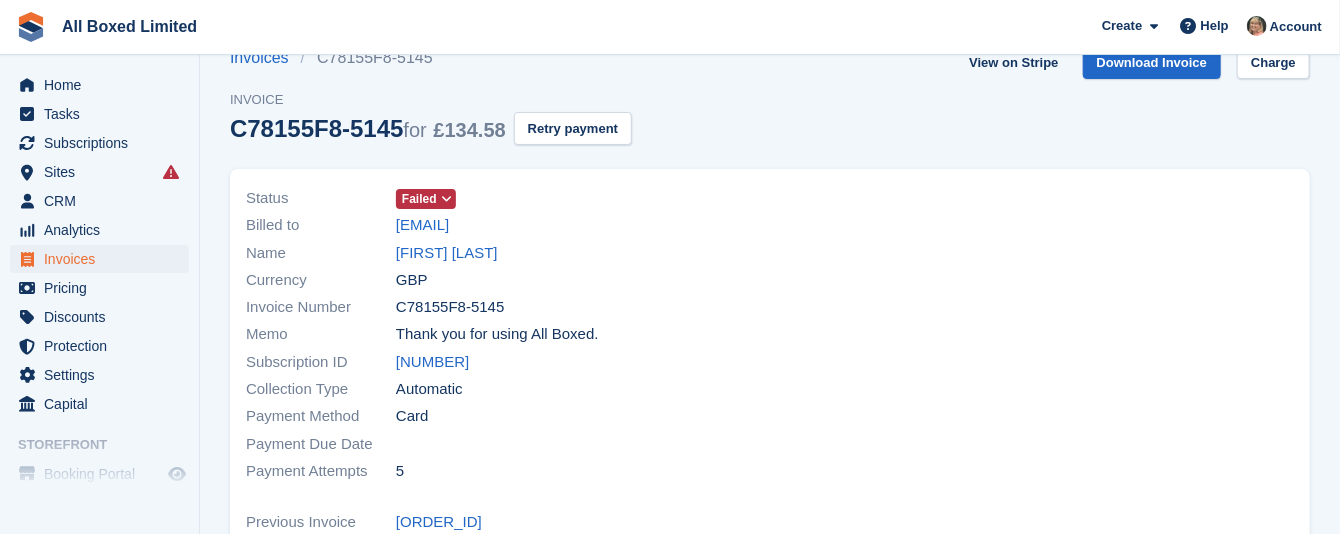 scroll, scrollTop: 0, scrollLeft: 0, axis: both 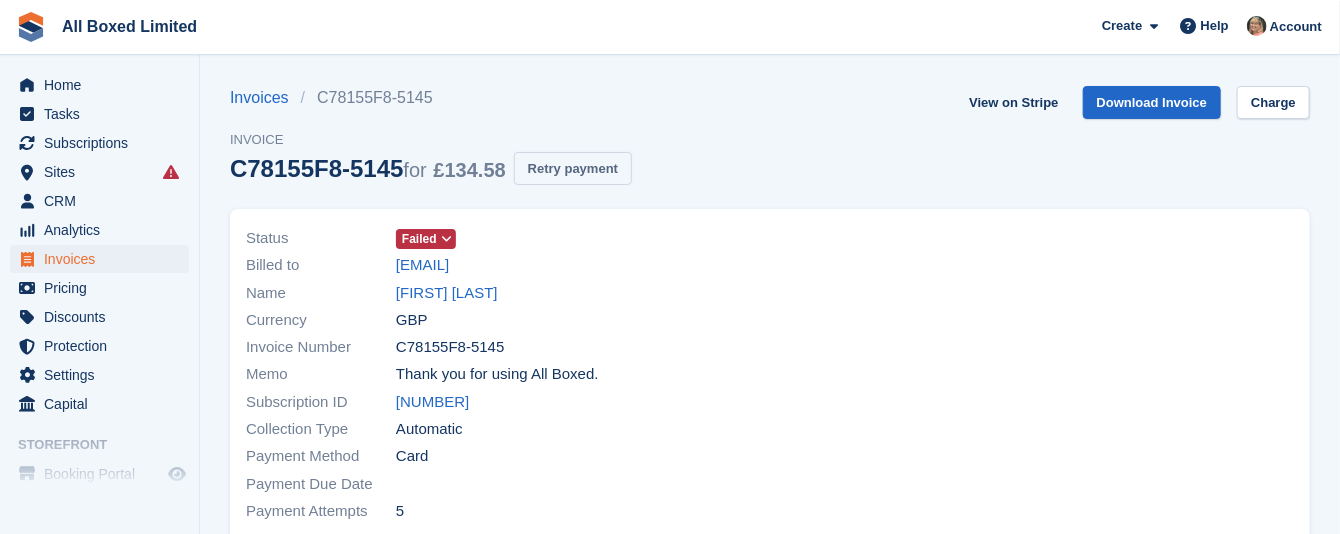 click on "Retry payment" at bounding box center (573, 168) 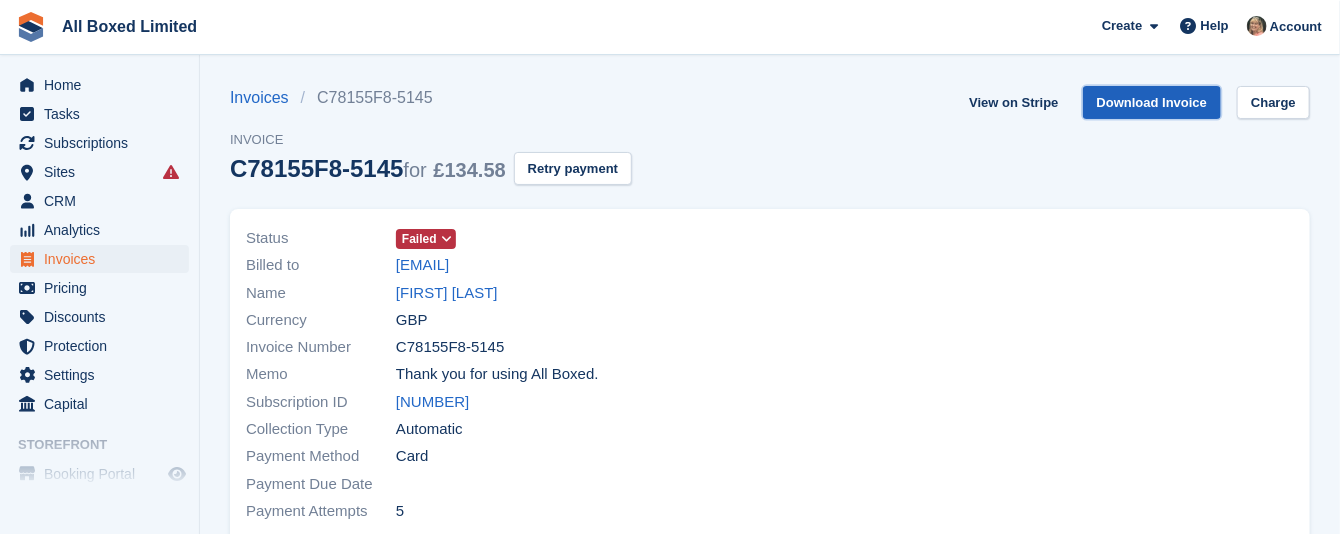click on "Download Invoice" at bounding box center [1152, 102] 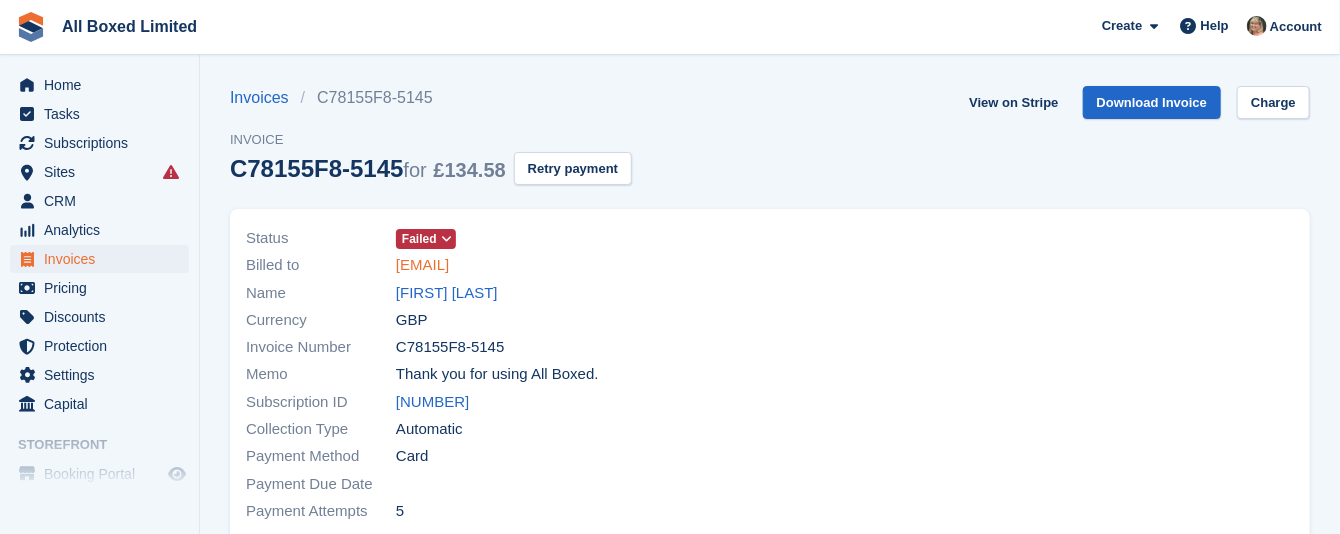 click on "[EMAIL]" at bounding box center (422, 265) 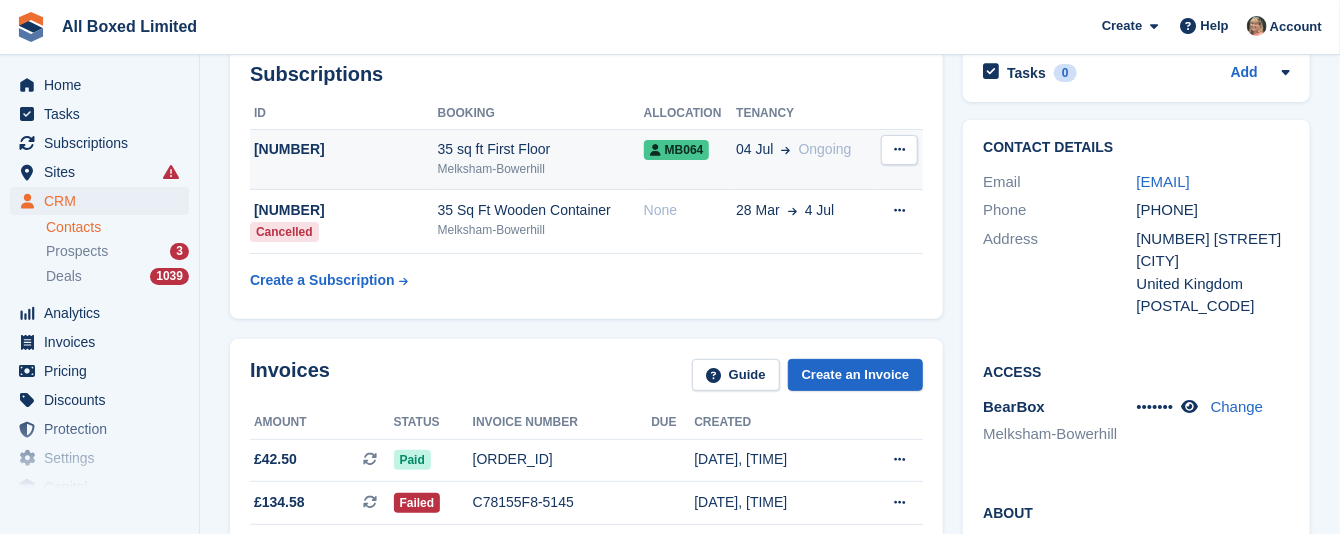 scroll, scrollTop: 150, scrollLeft: 0, axis: vertical 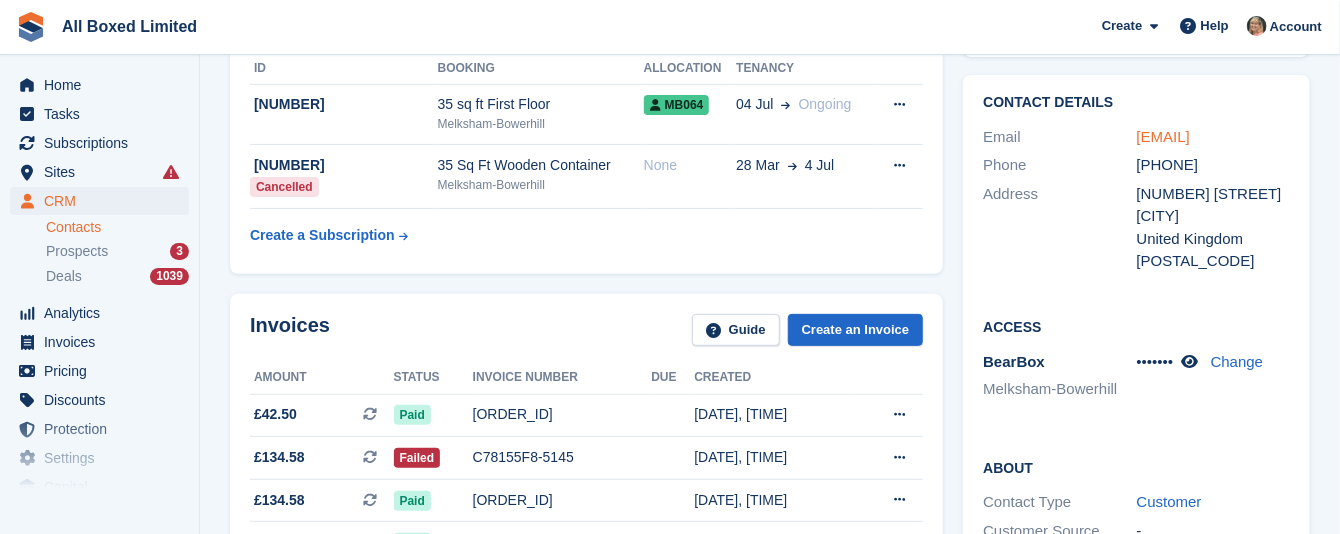 click on "[EMAIL]" at bounding box center [1163, 136] 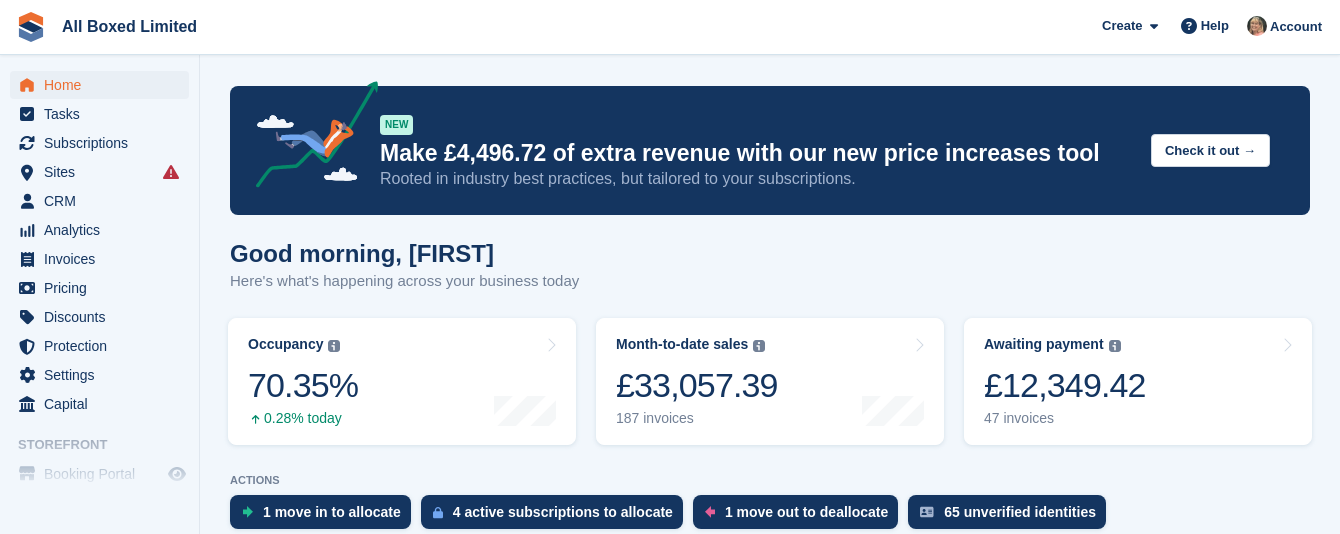 scroll, scrollTop: 0, scrollLeft: 0, axis: both 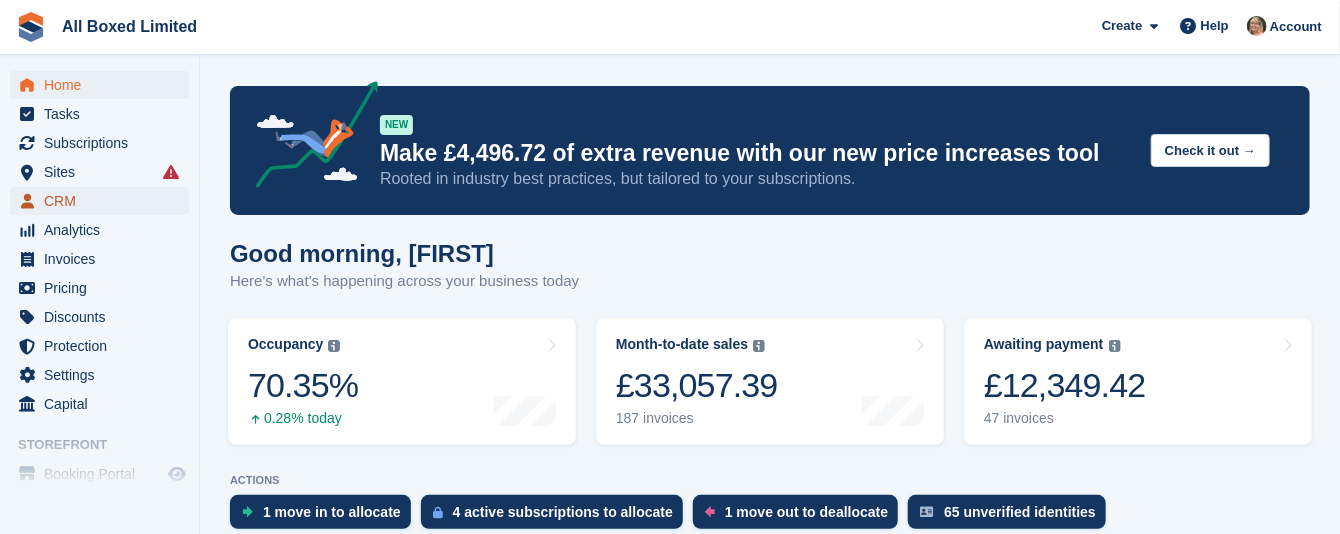 click on "CRM" at bounding box center (104, 201) 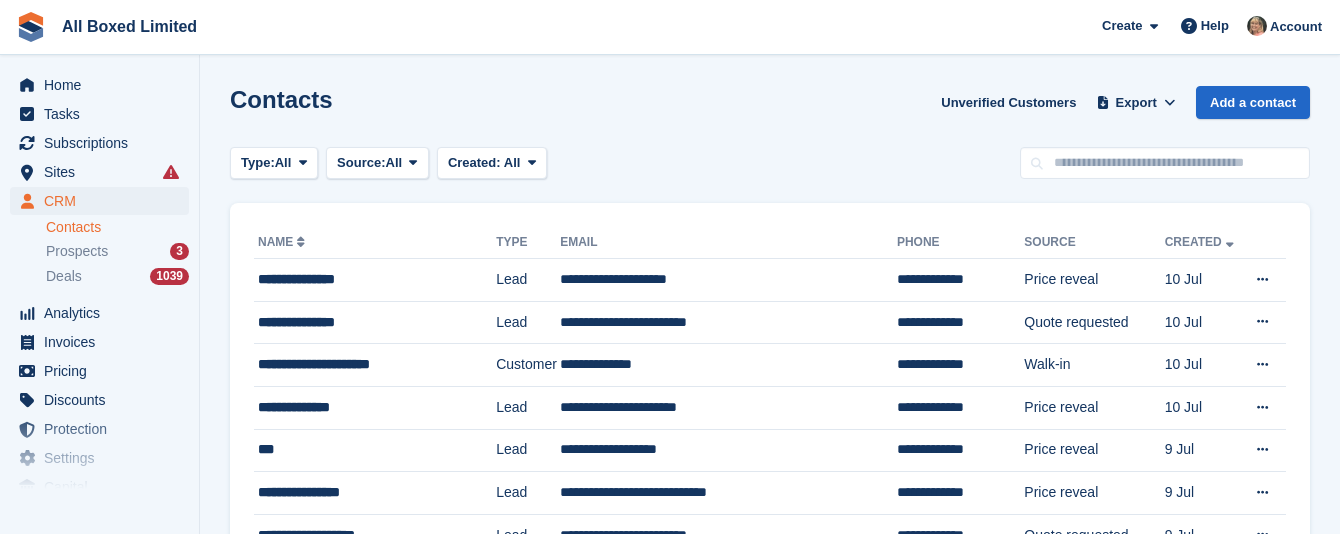 scroll, scrollTop: 0, scrollLeft: 0, axis: both 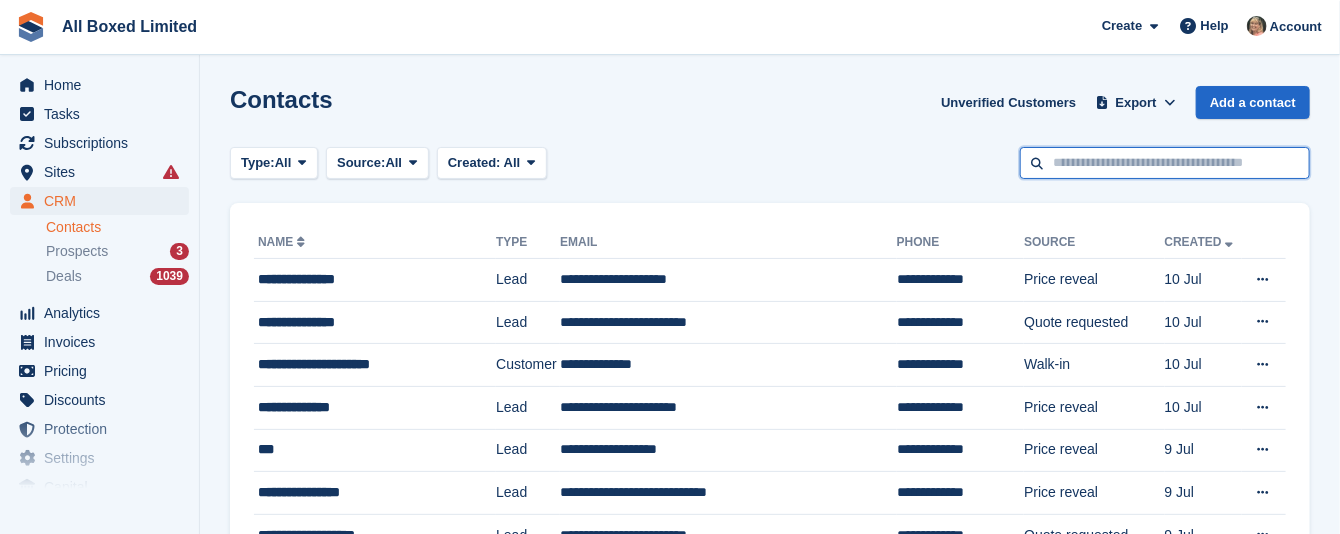 click at bounding box center (1165, 163) 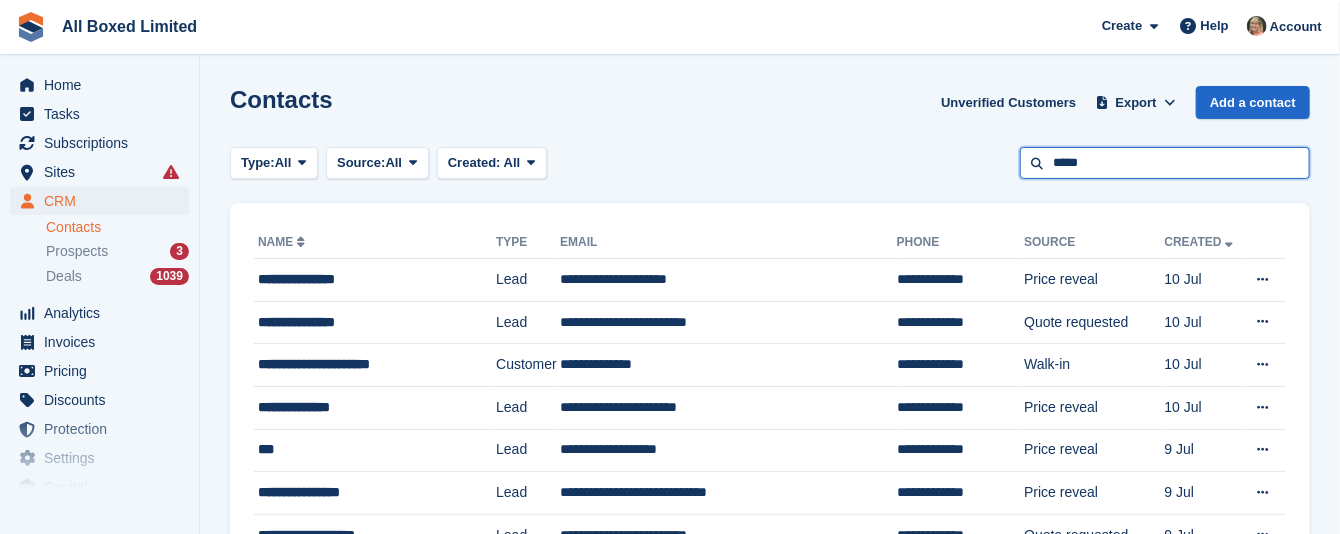 type on "*****" 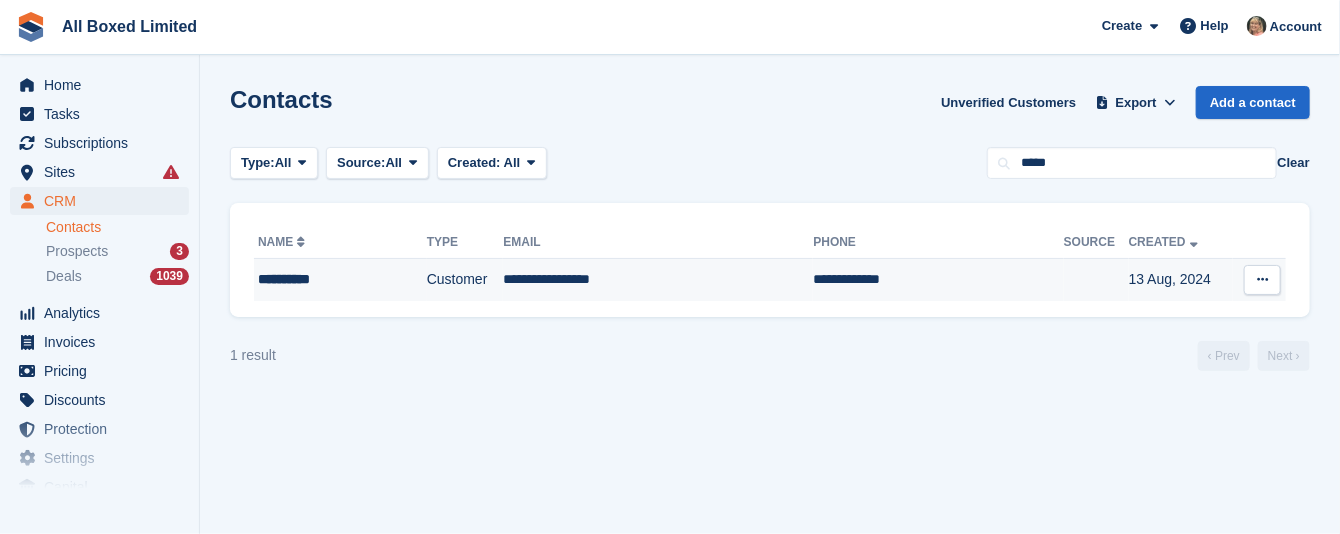 click on "**********" at bounding box center (658, 280) 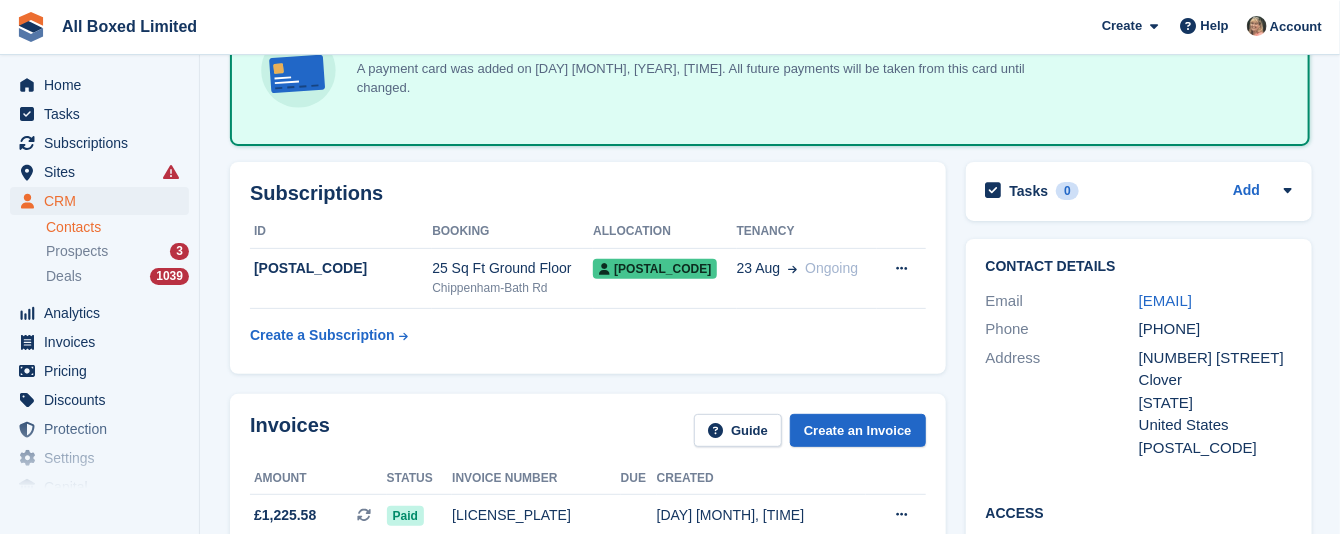 scroll, scrollTop: 150, scrollLeft: 0, axis: vertical 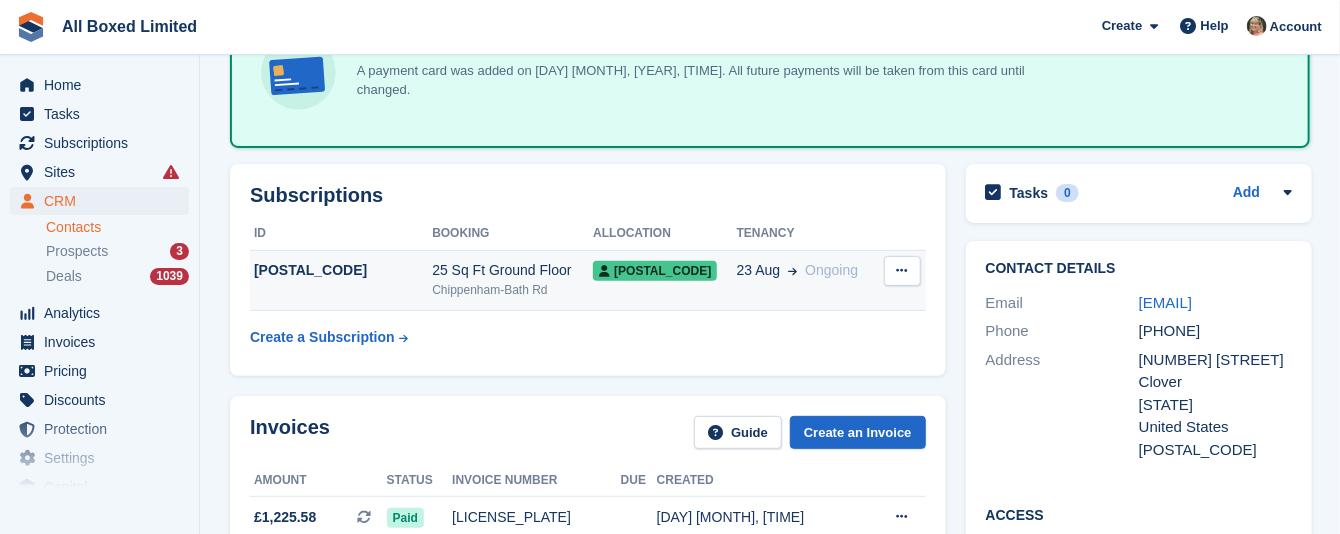 click on "50644" at bounding box center [341, 270] 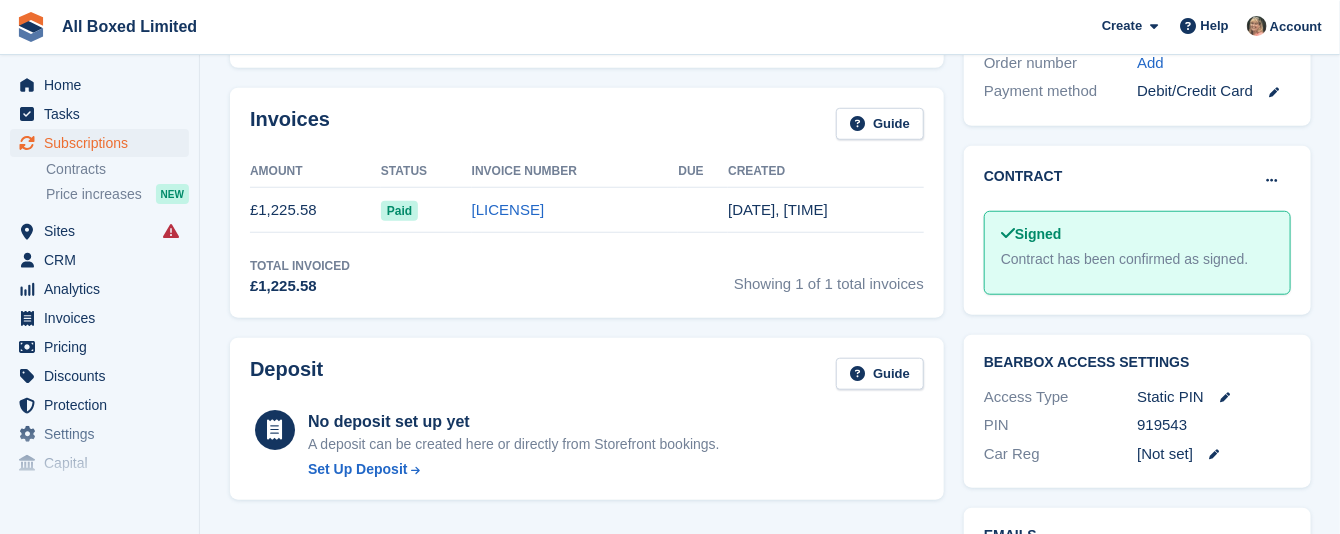 scroll, scrollTop: 467, scrollLeft: 0, axis: vertical 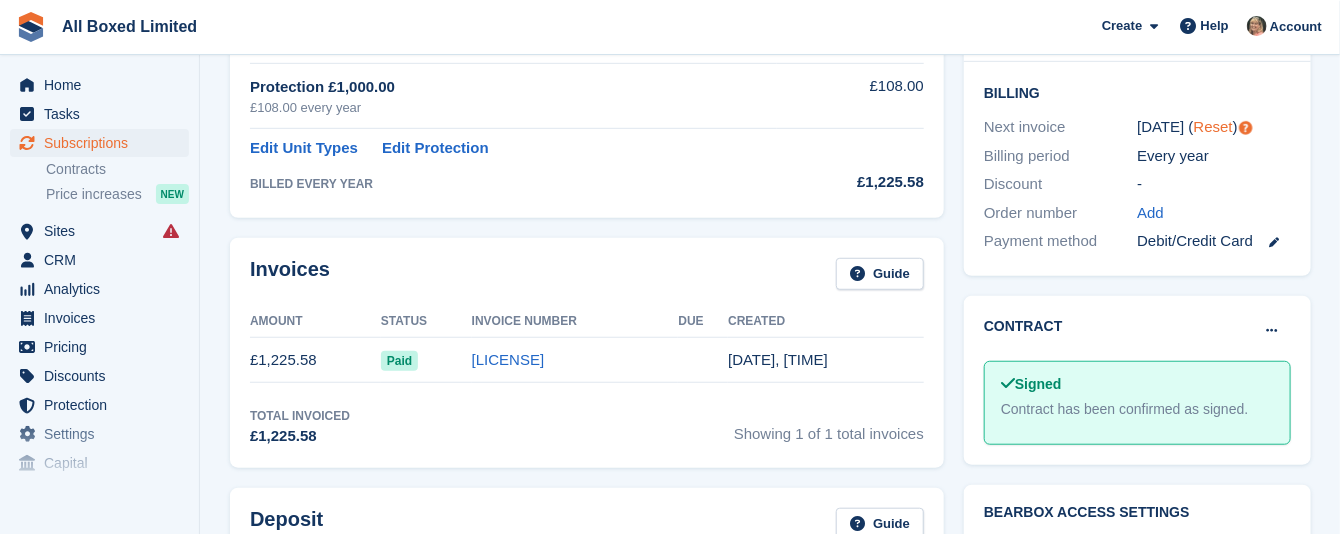 click on "Reset" at bounding box center (1213, 126) 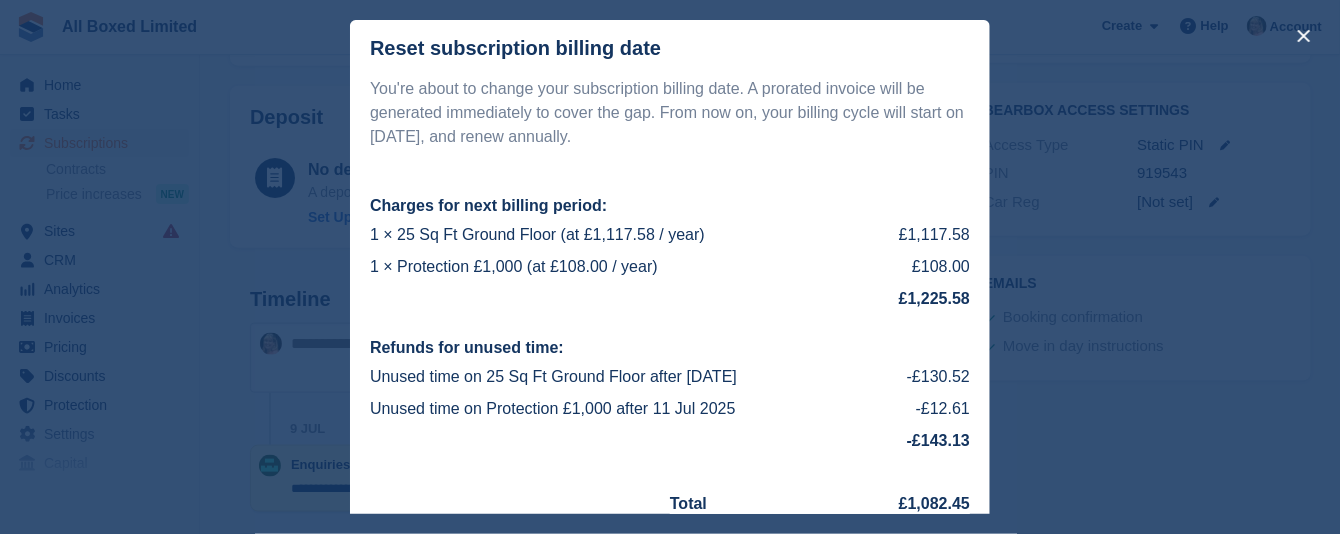 scroll, scrollTop: 917, scrollLeft: 0, axis: vertical 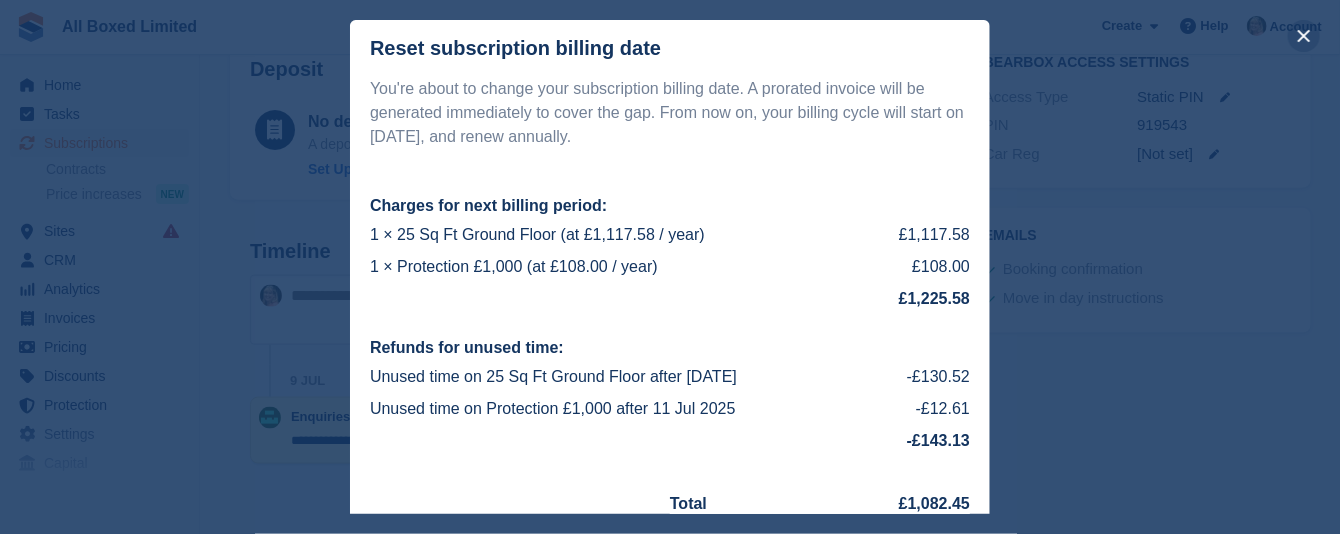 click at bounding box center (1304, 36) 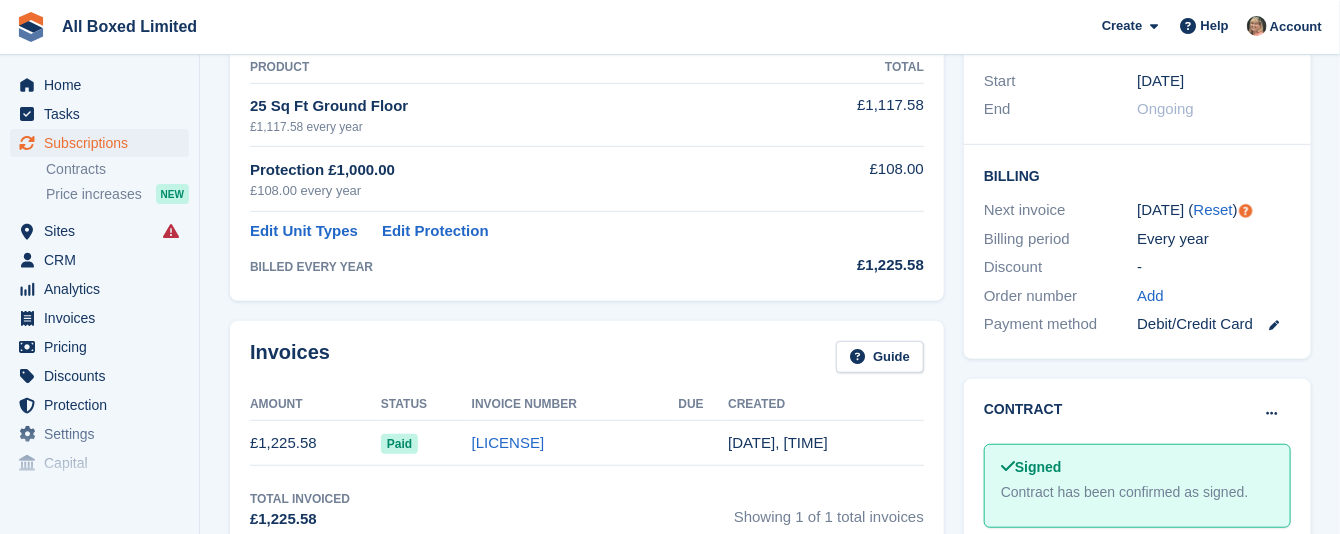 scroll, scrollTop: 317, scrollLeft: 0, axis: vertical 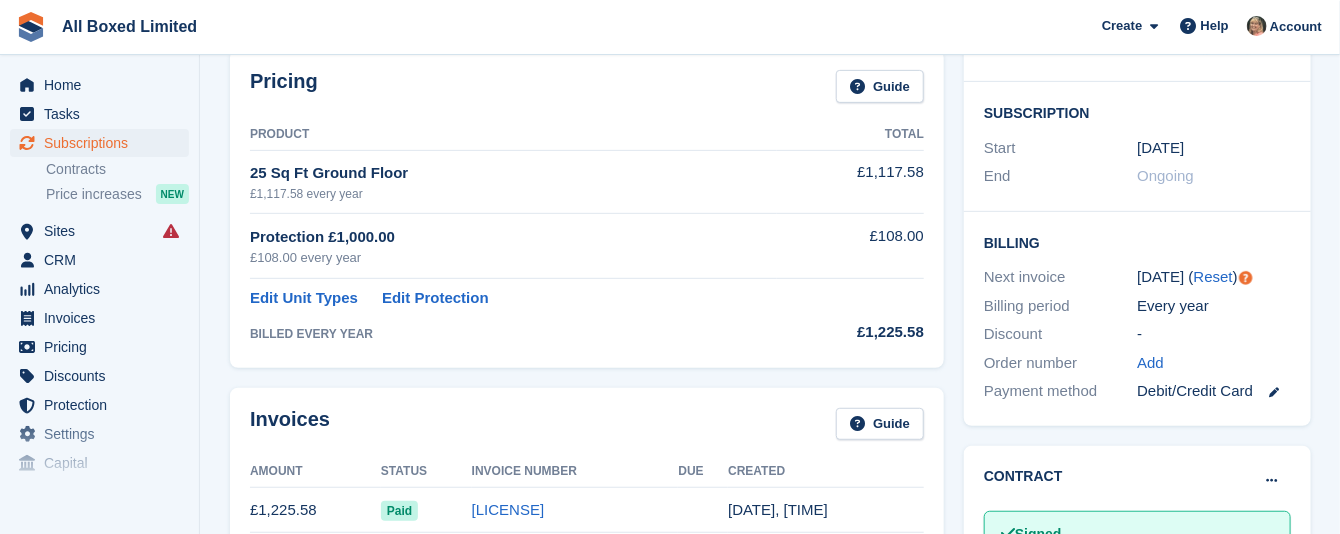 click on "25 Sq Ft Ground Floor
£1,117.58 every year" at bounding box center (513, 181) 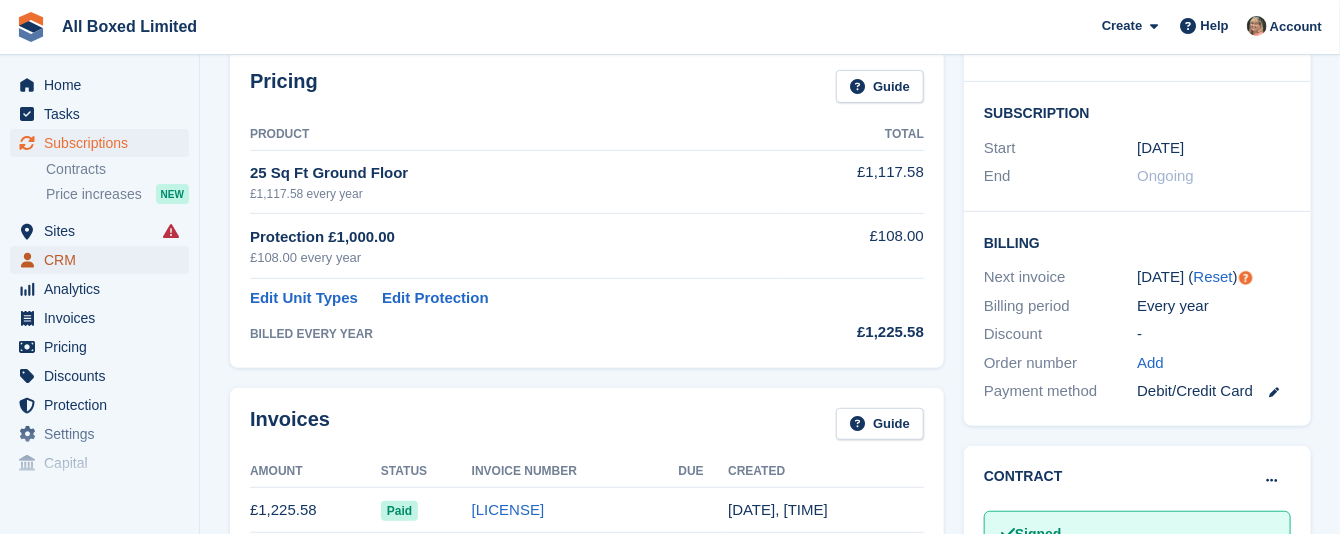 click on "CRM" at bounding box center [104, 260] 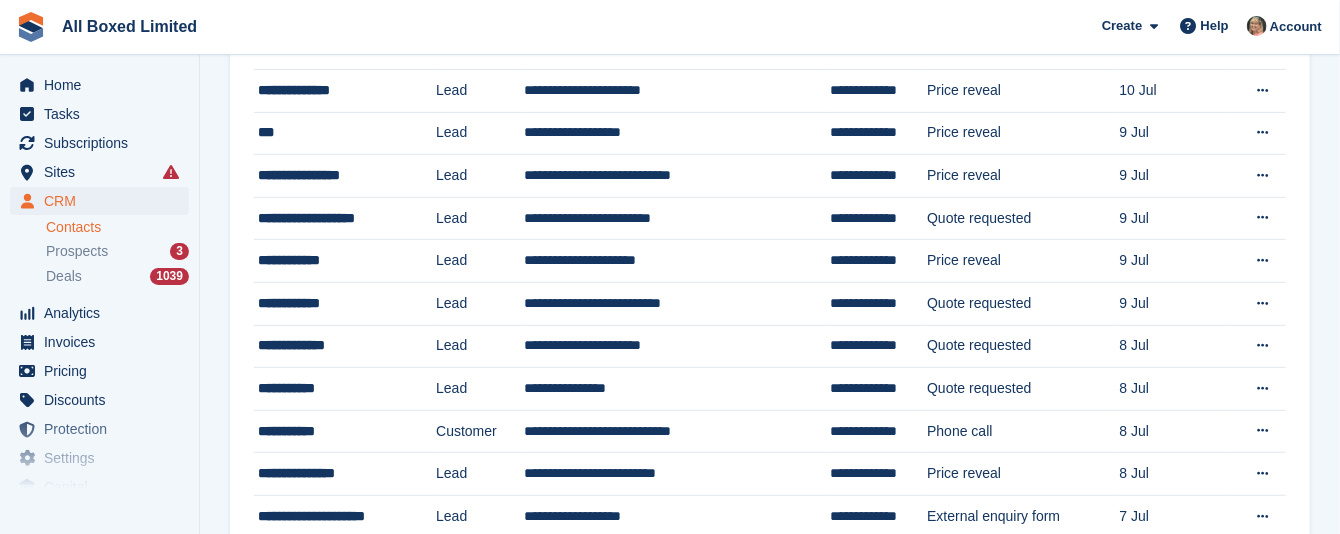 scroll, scrollTop: 0, scrollLeft: 0, axis: both 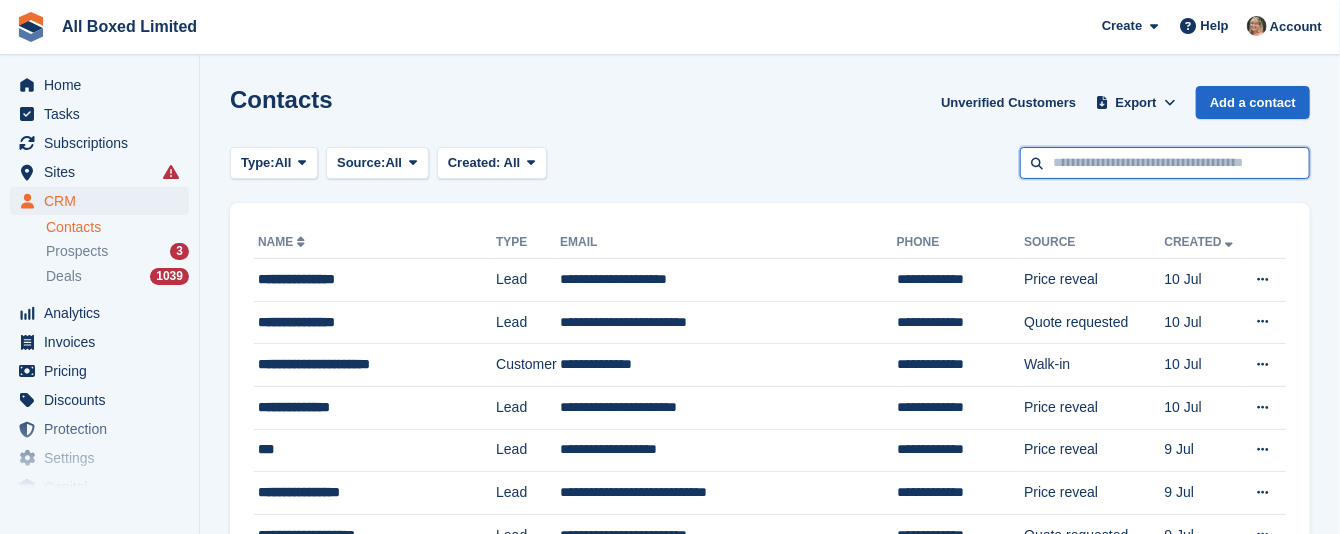 click at bounding box center (1165, 163) 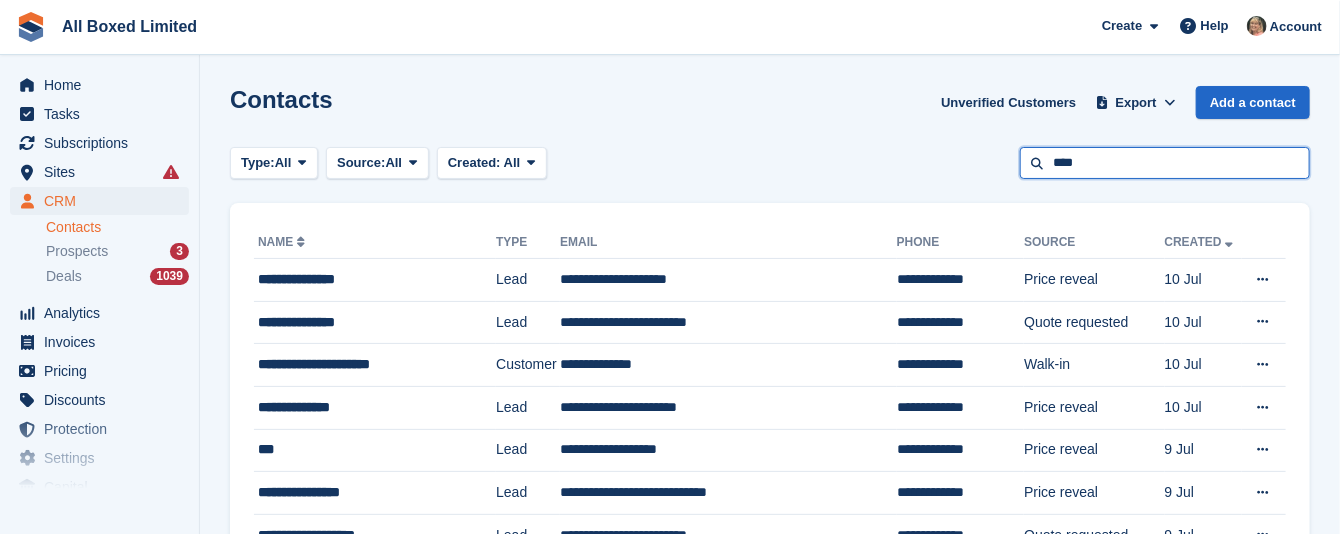 type on "****" 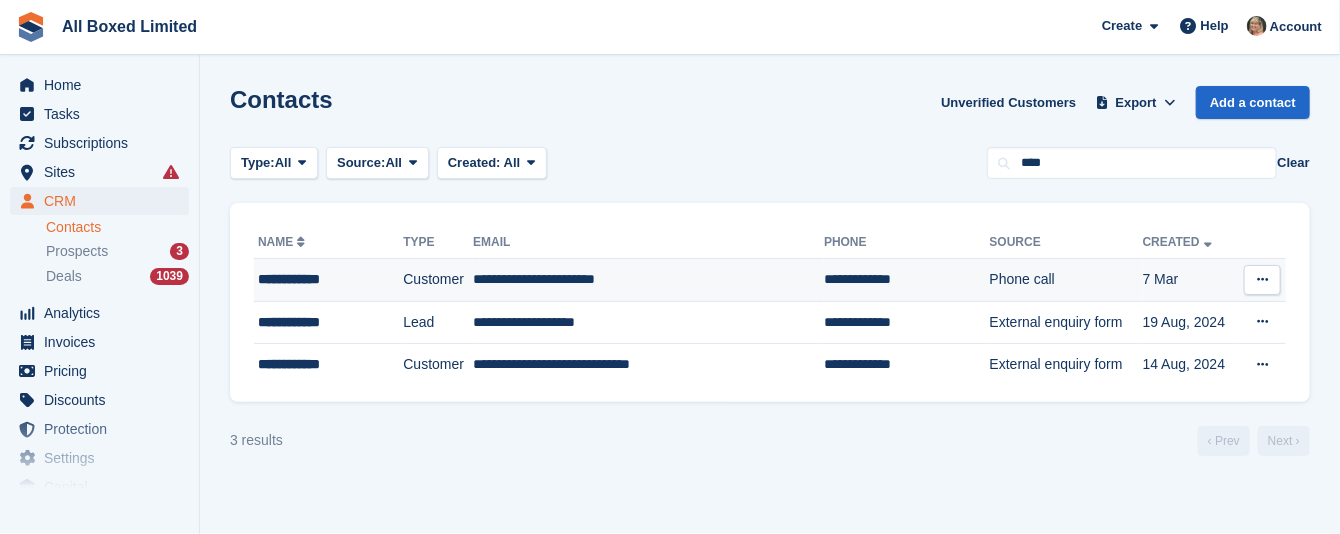 click on "**********" at bounding box center (648, 280) 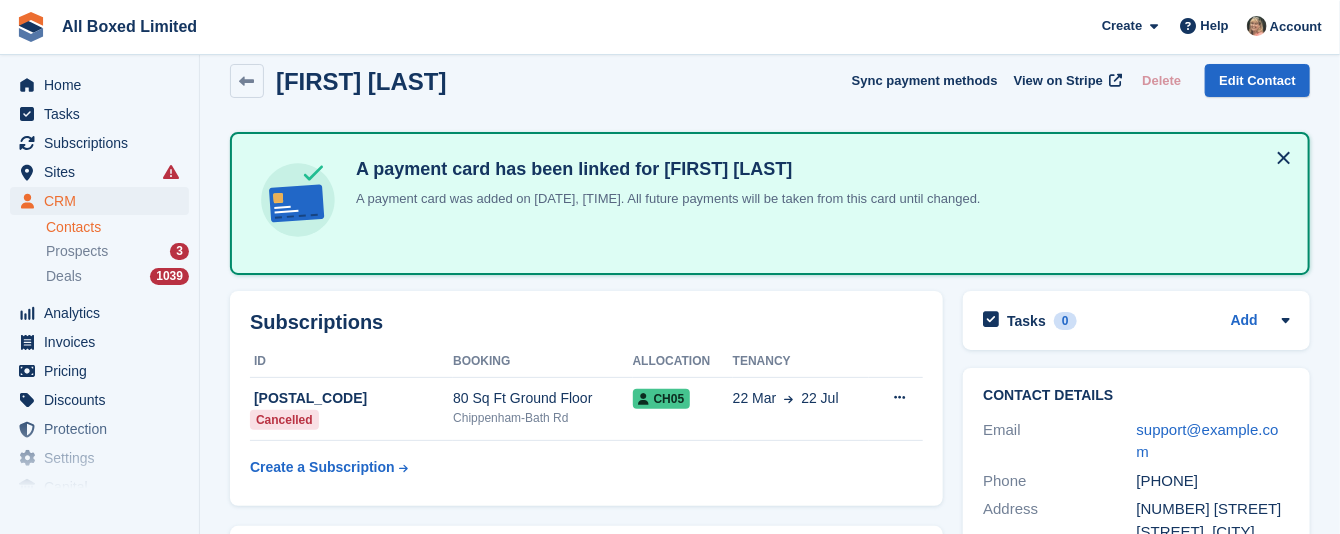 scroll, scrollTop: 0, scrollLeft: 0, axis: both 